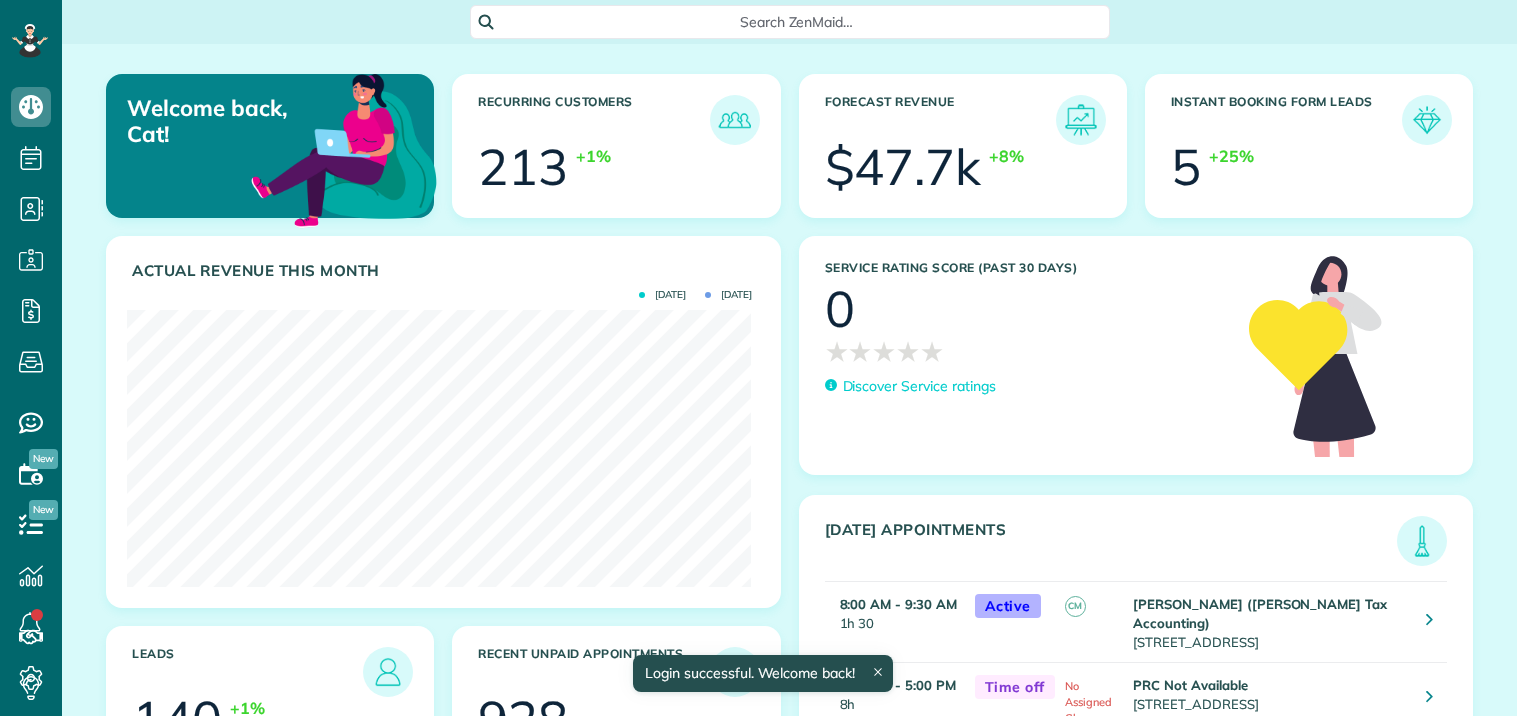 scroll, scrollTop: 0, scrollLeft: 0, axis: both 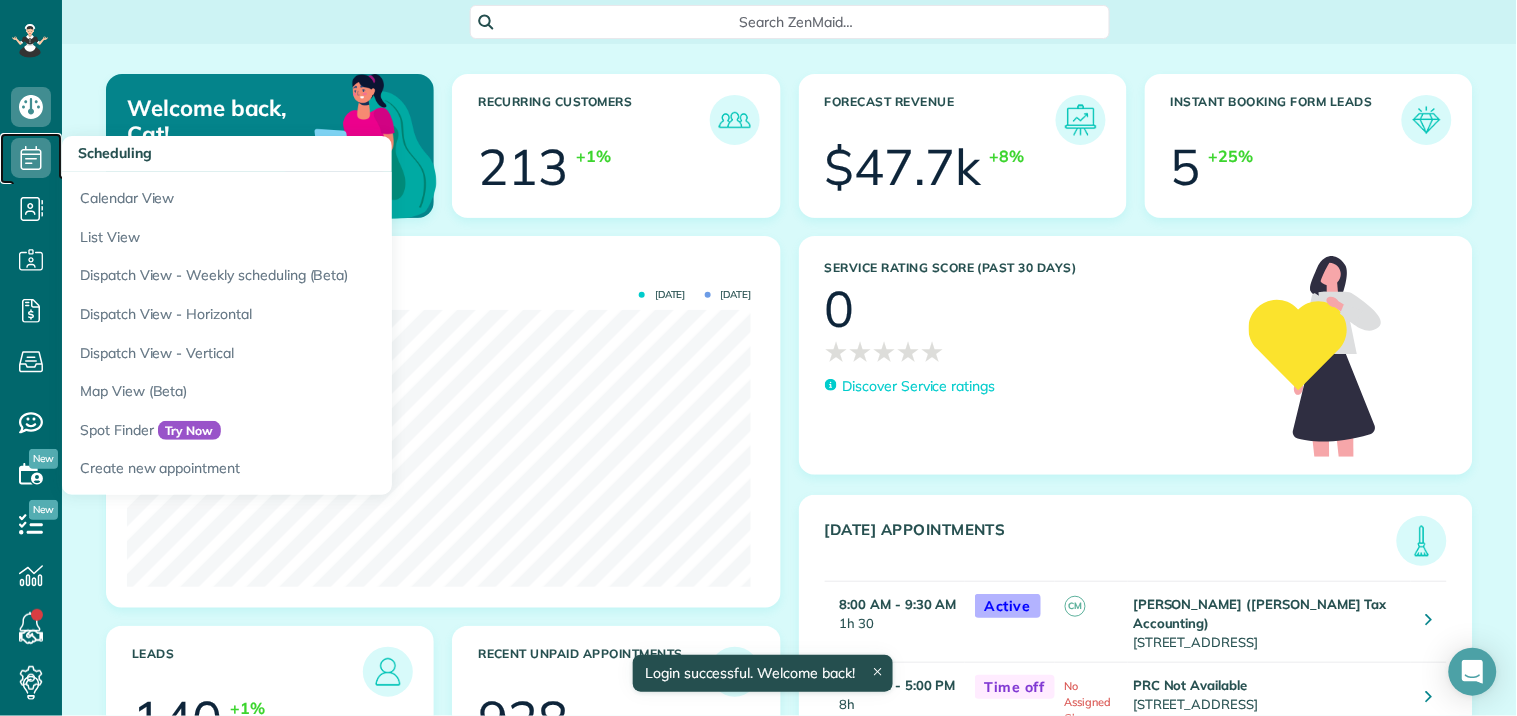 click 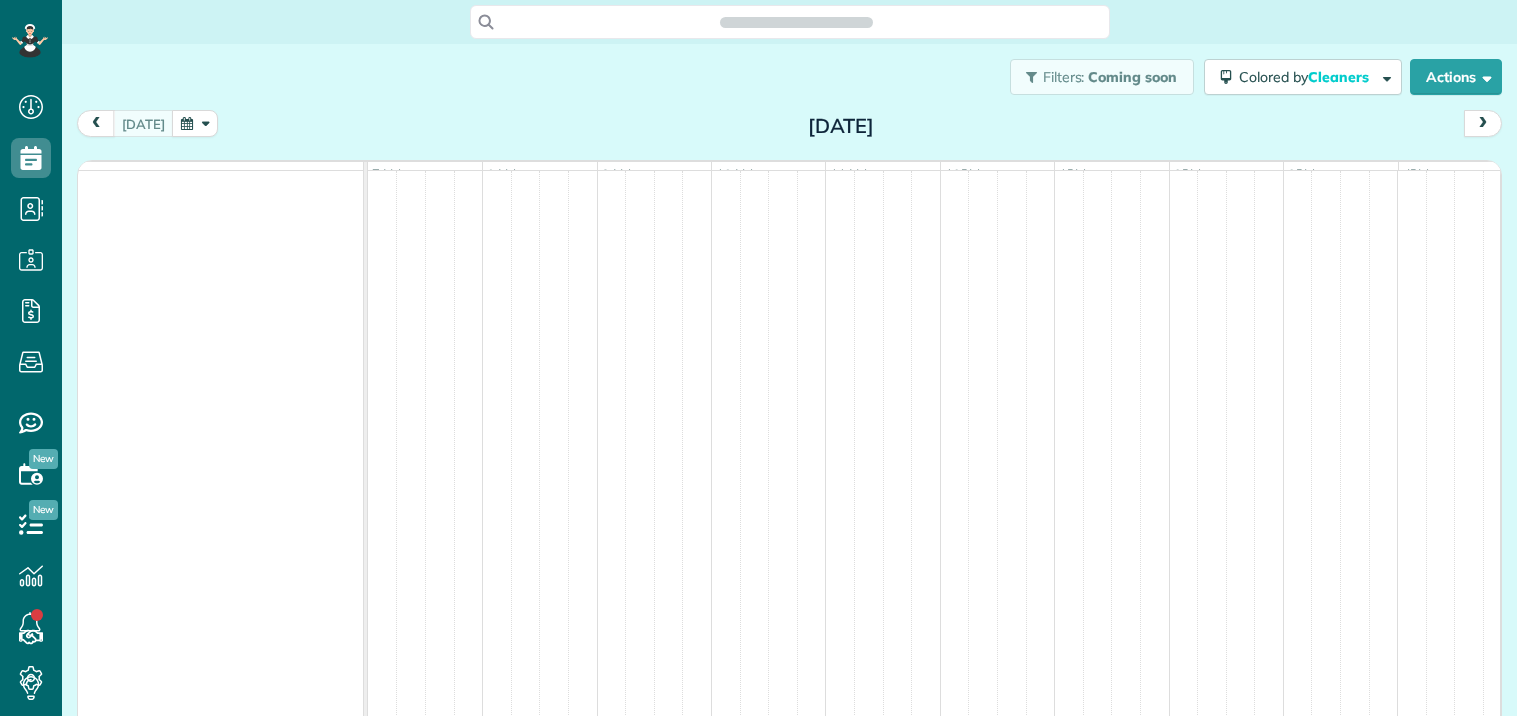 scroll, scrollTop: 0, scrollLeft: 0, axis: both 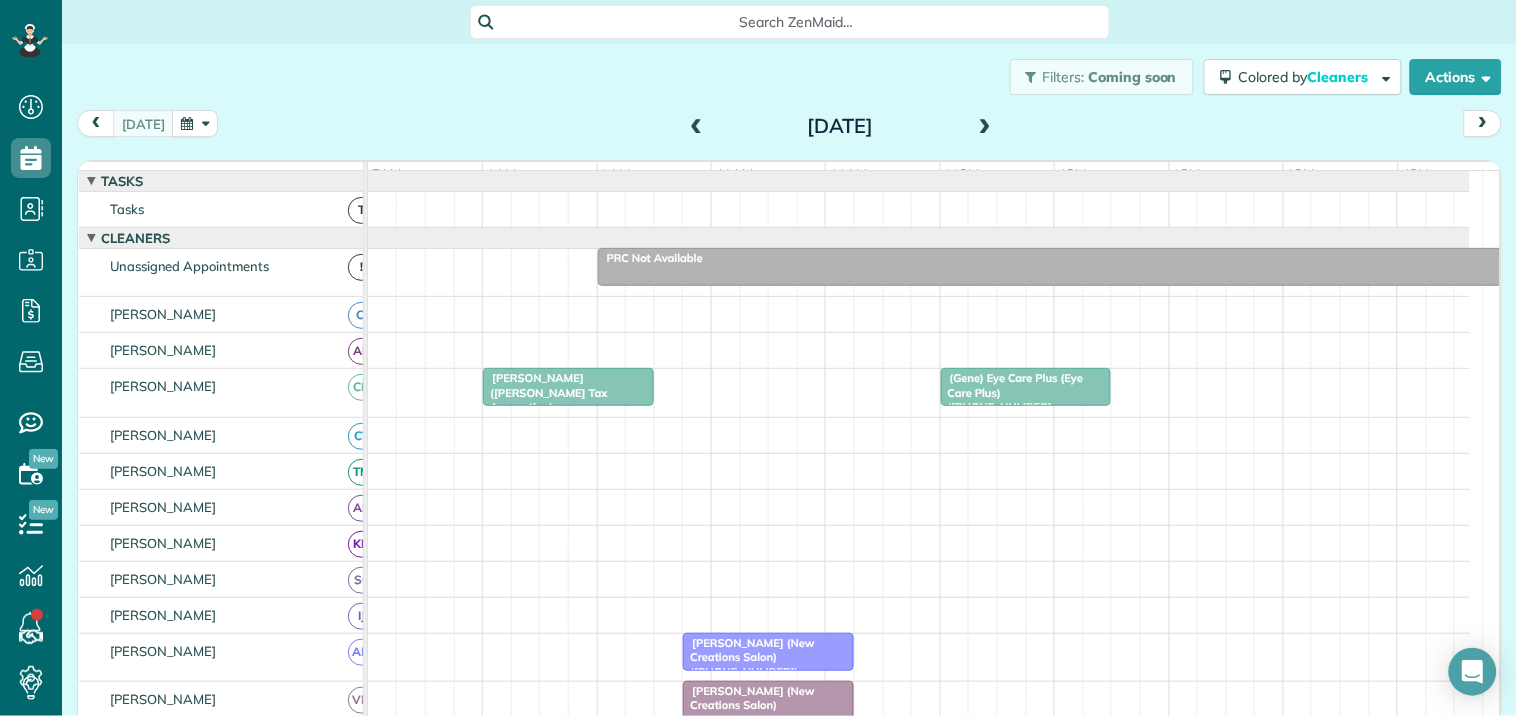 click at bounding box center [985, 127] 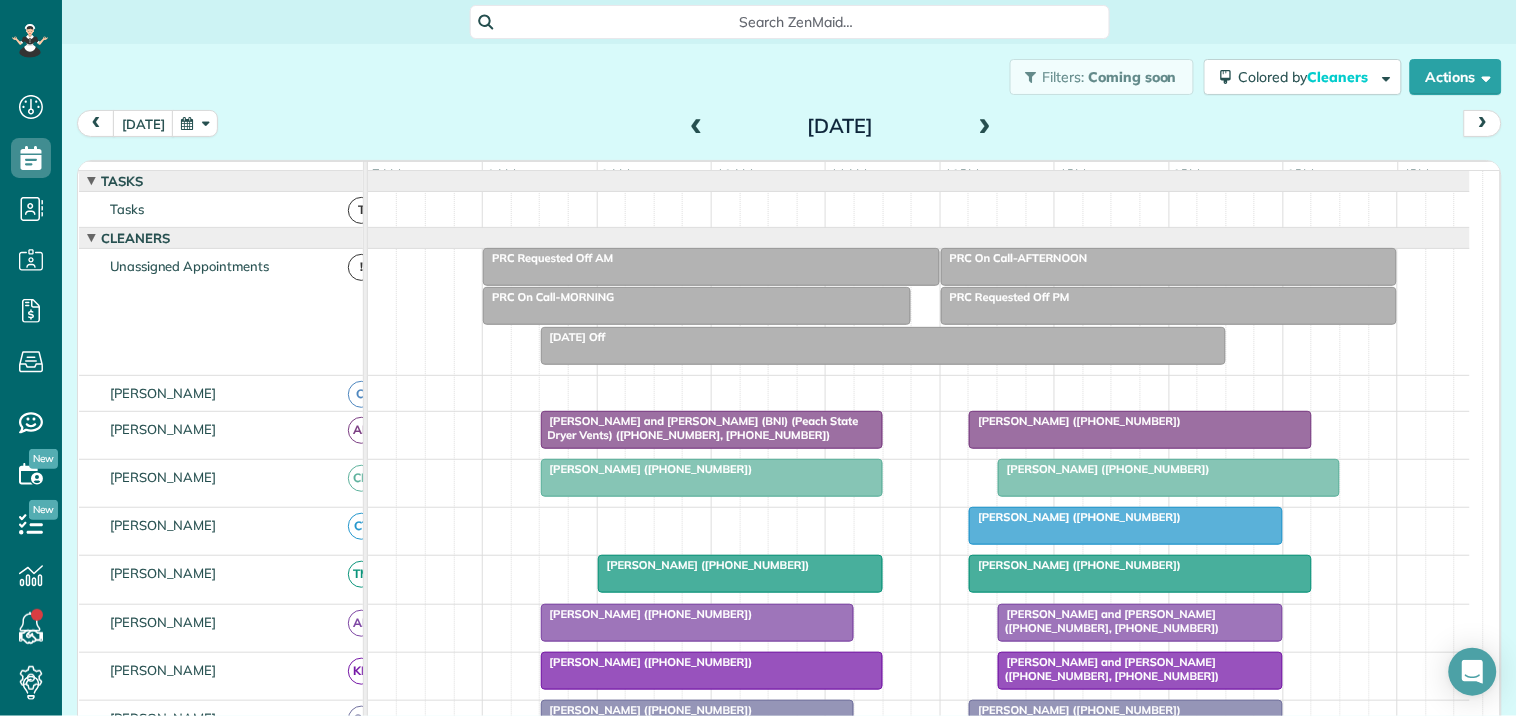 click at bounding box center (985, 127) 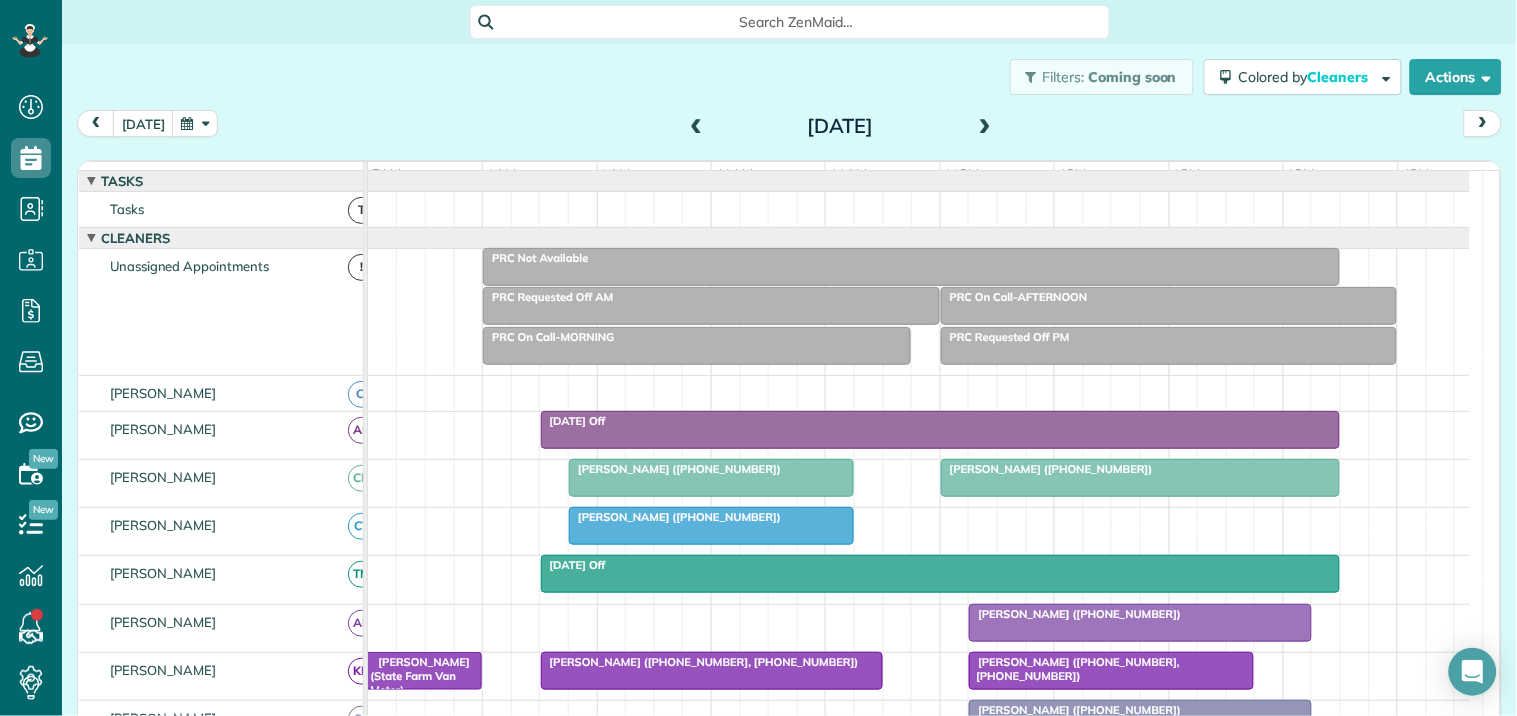 click at bounding box center (985, 127) 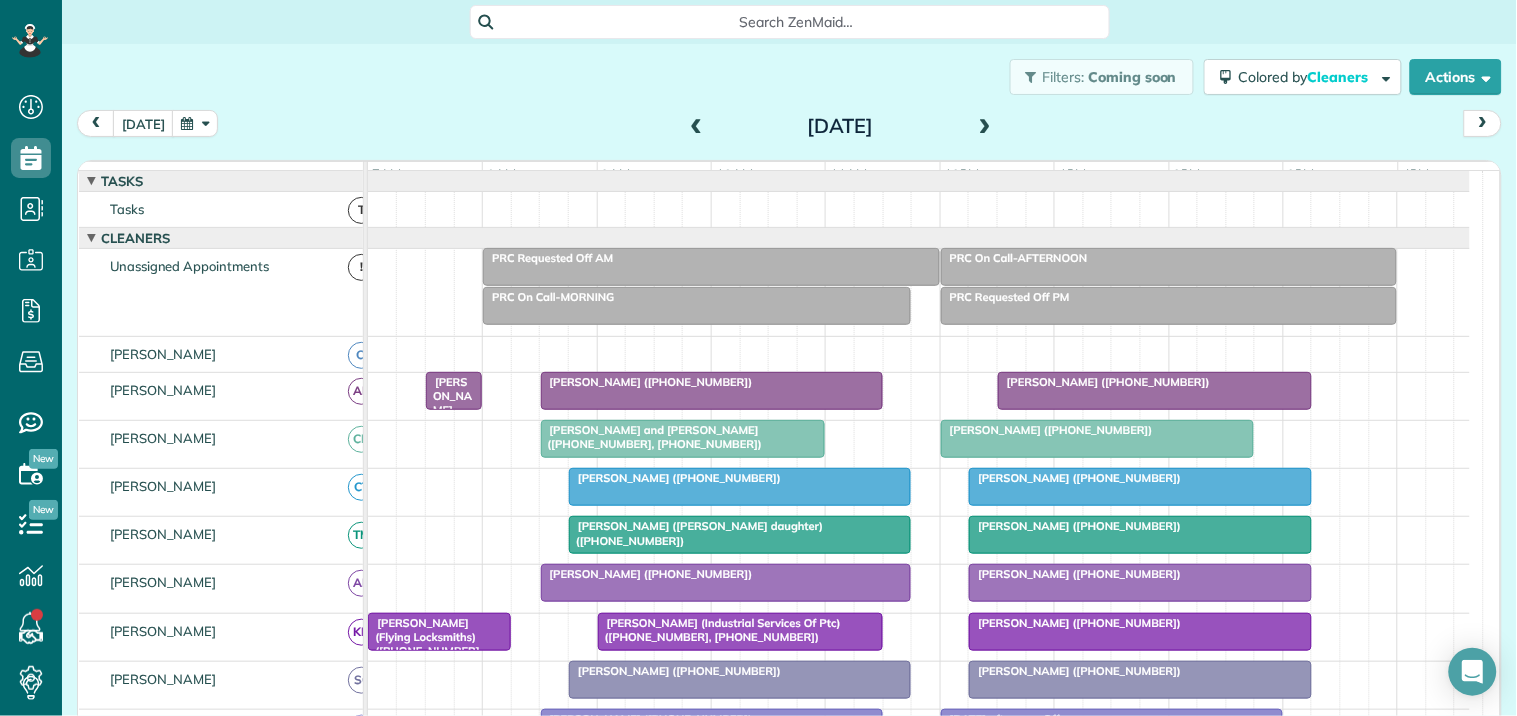 click at bounding box center (985, 127) 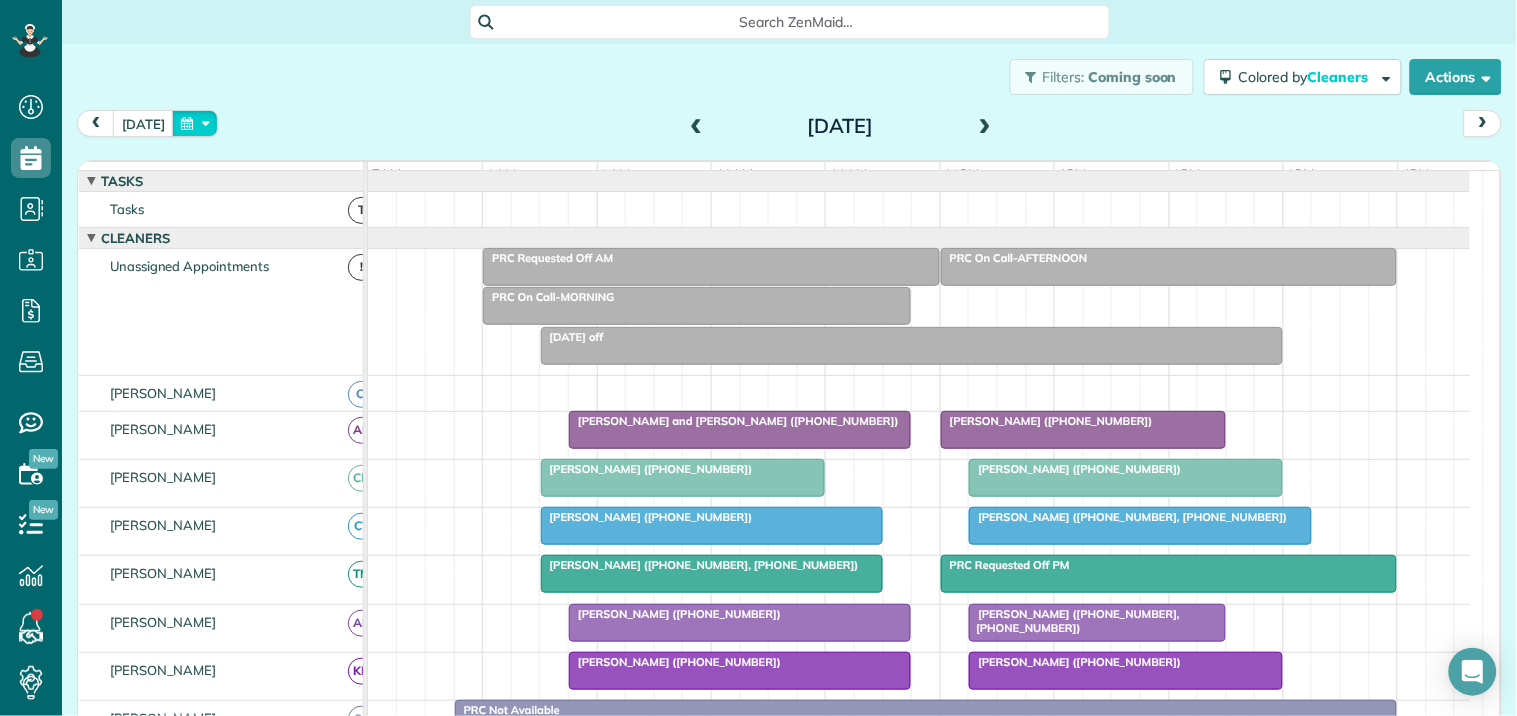 click at bounding box center [195, 123] 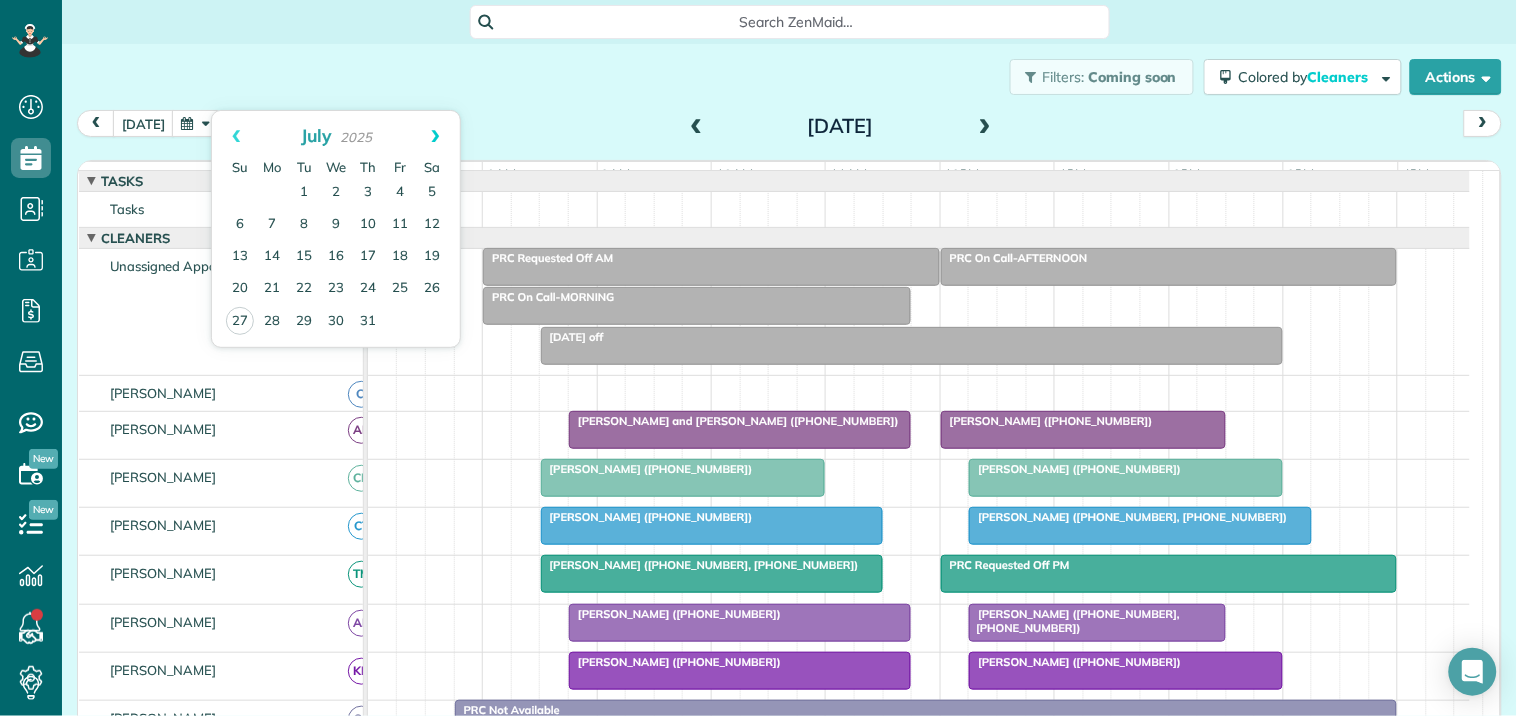 click on "Next" at bounding box center (435, 136) 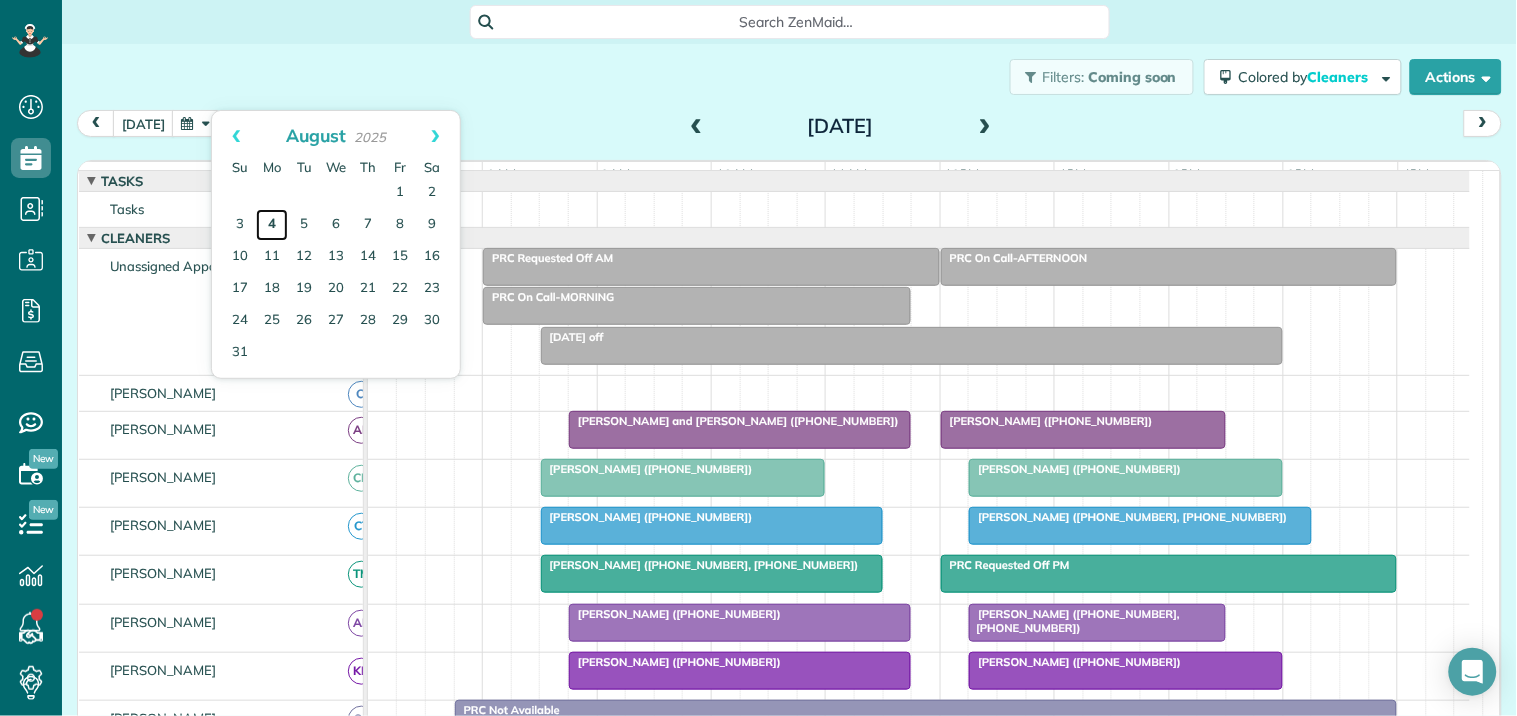 click on "4" at bounding box center (272, 225) 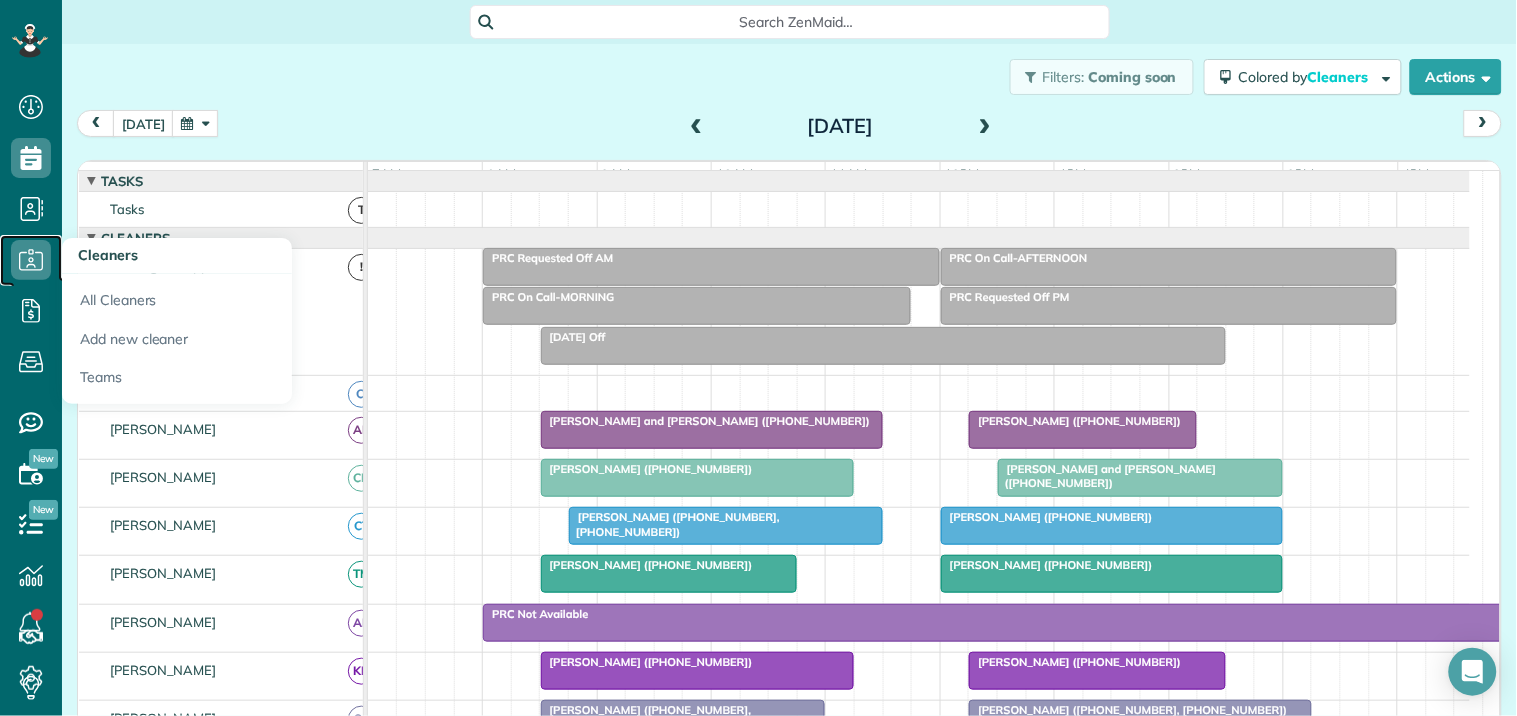 click 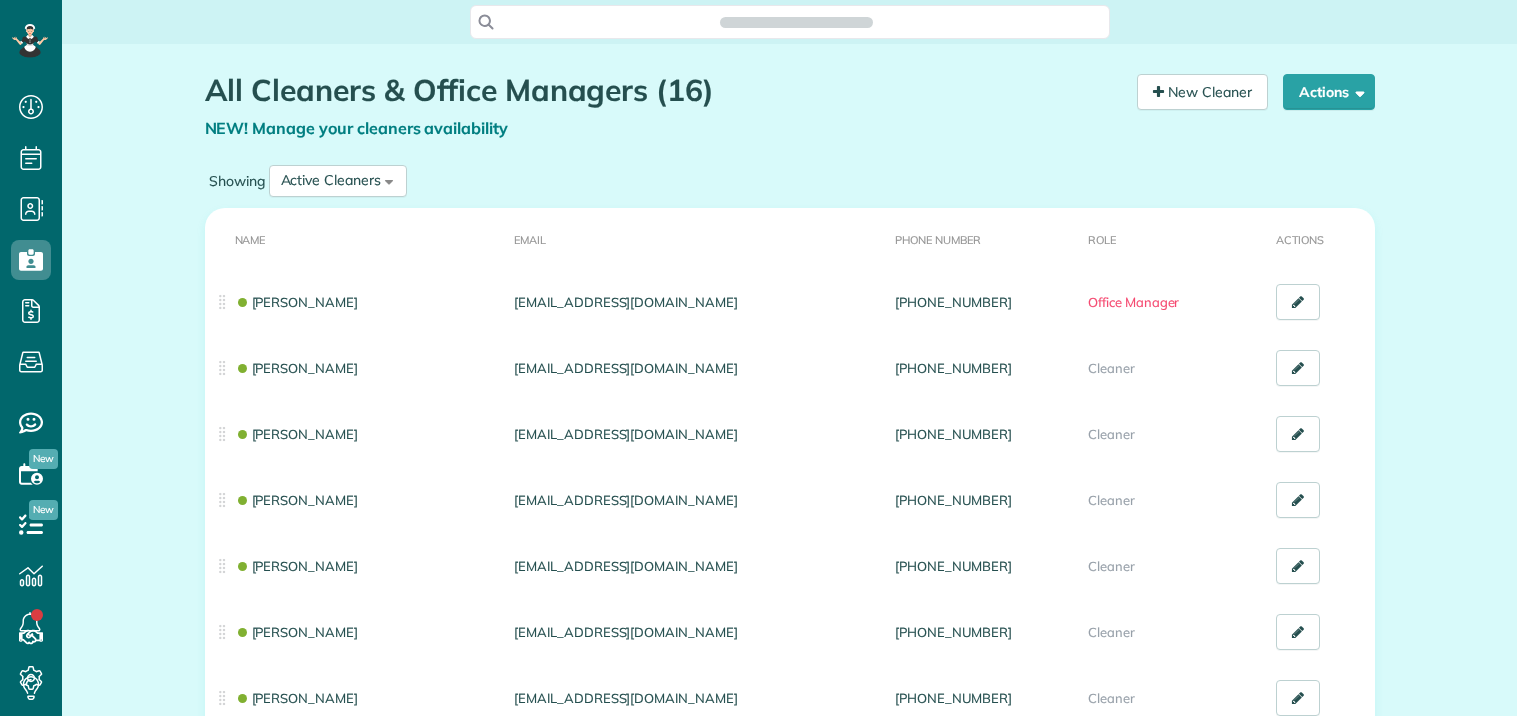 scroll, scrollTop: 0, scrollLeft: 0, axis: both 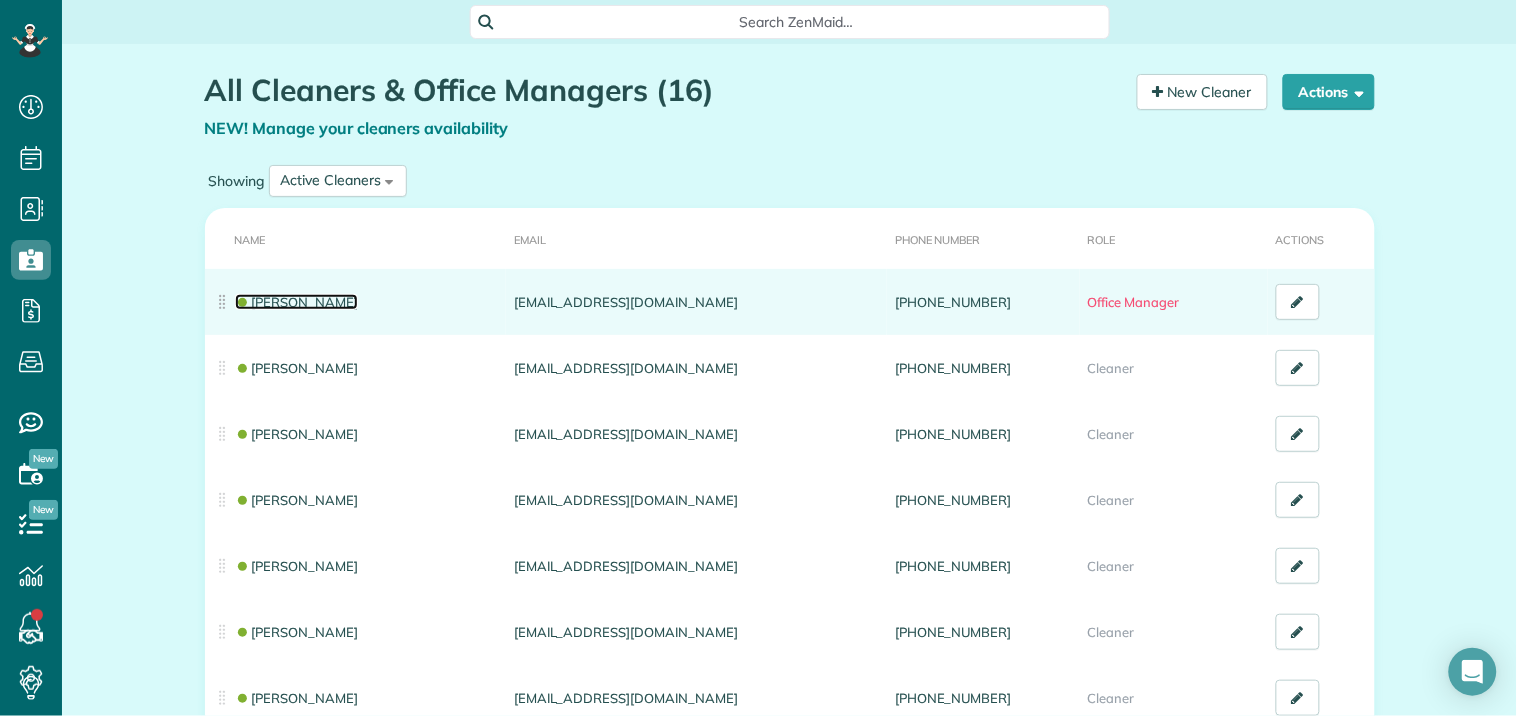 click on "[PERSON_NAME]" at bounding box center [297, 302] 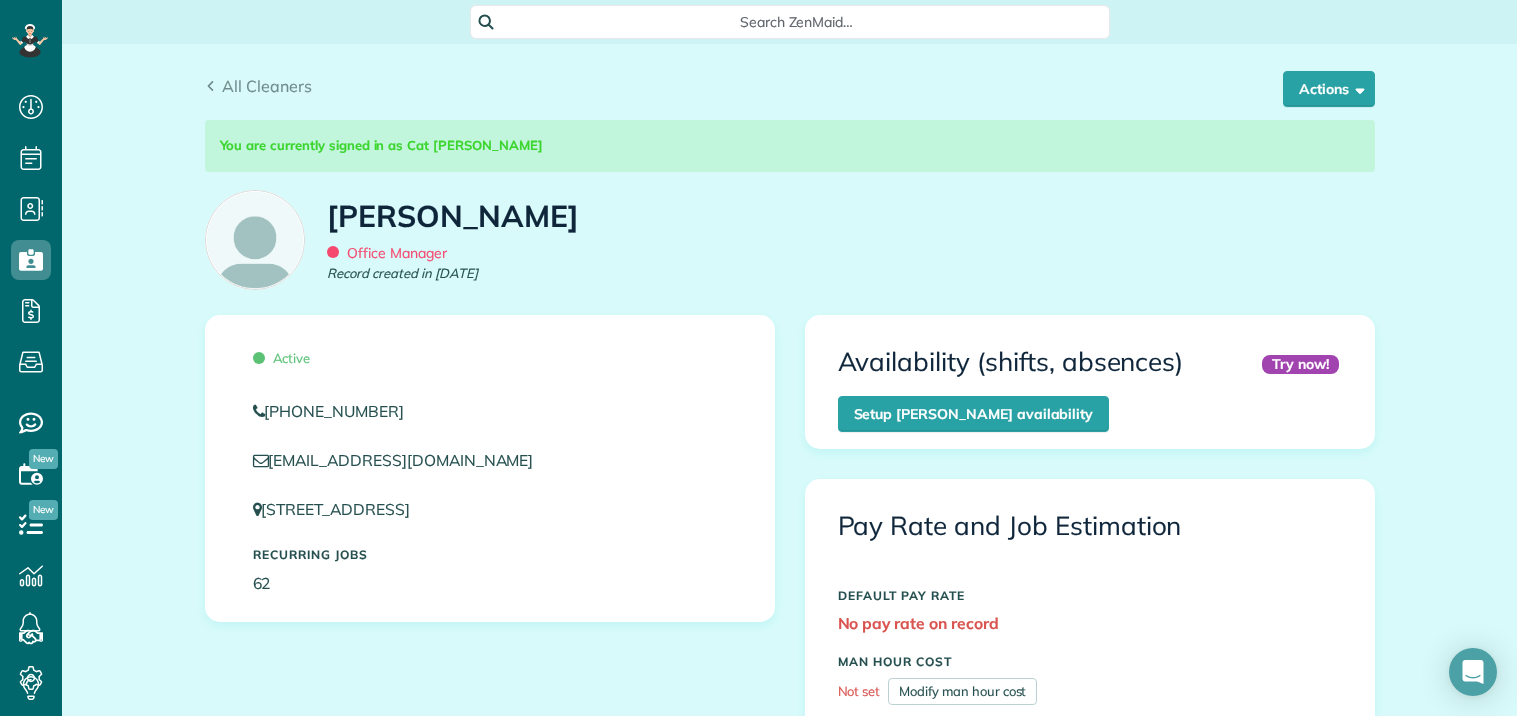 scroll, scrollTop: 0, scrollLeft: 0, axis: both 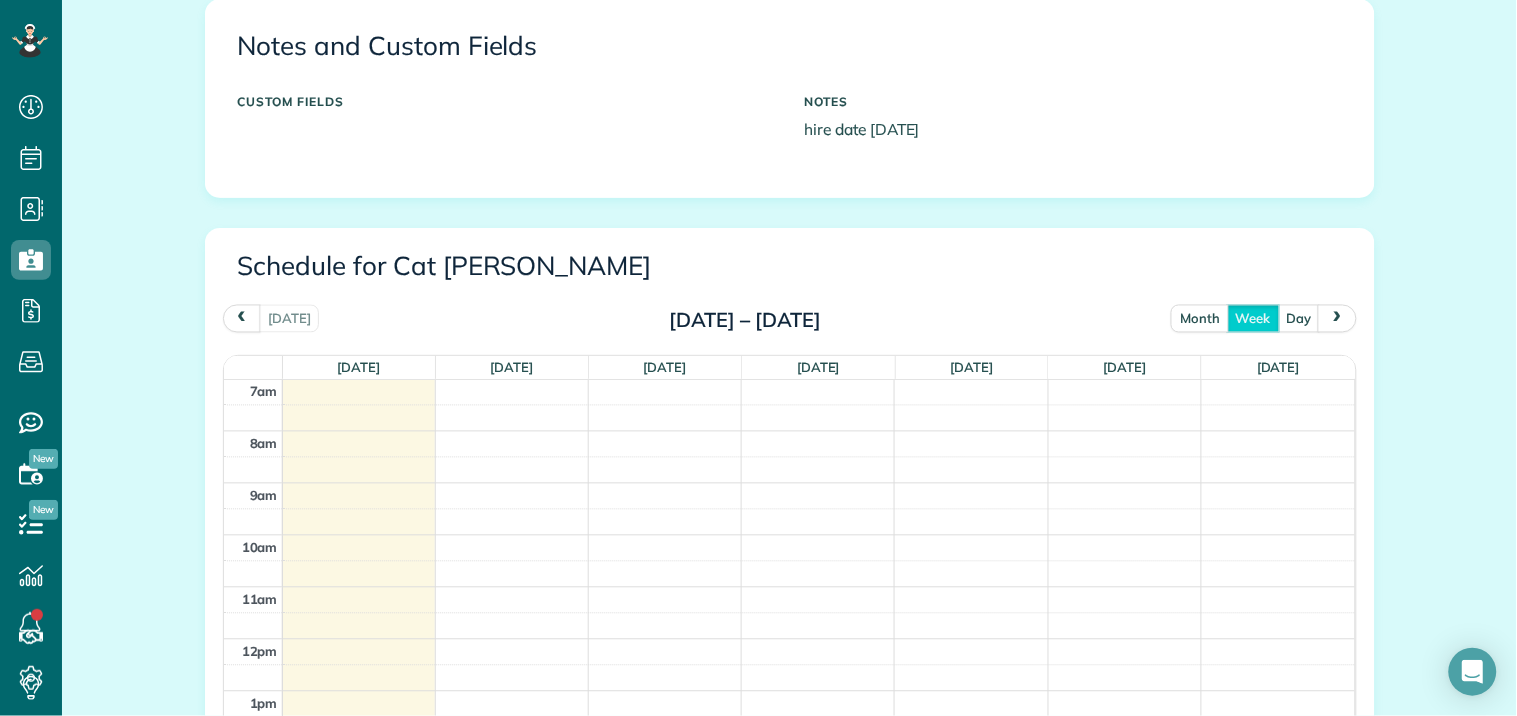 click on "month" at bounding box center [1200, 318] 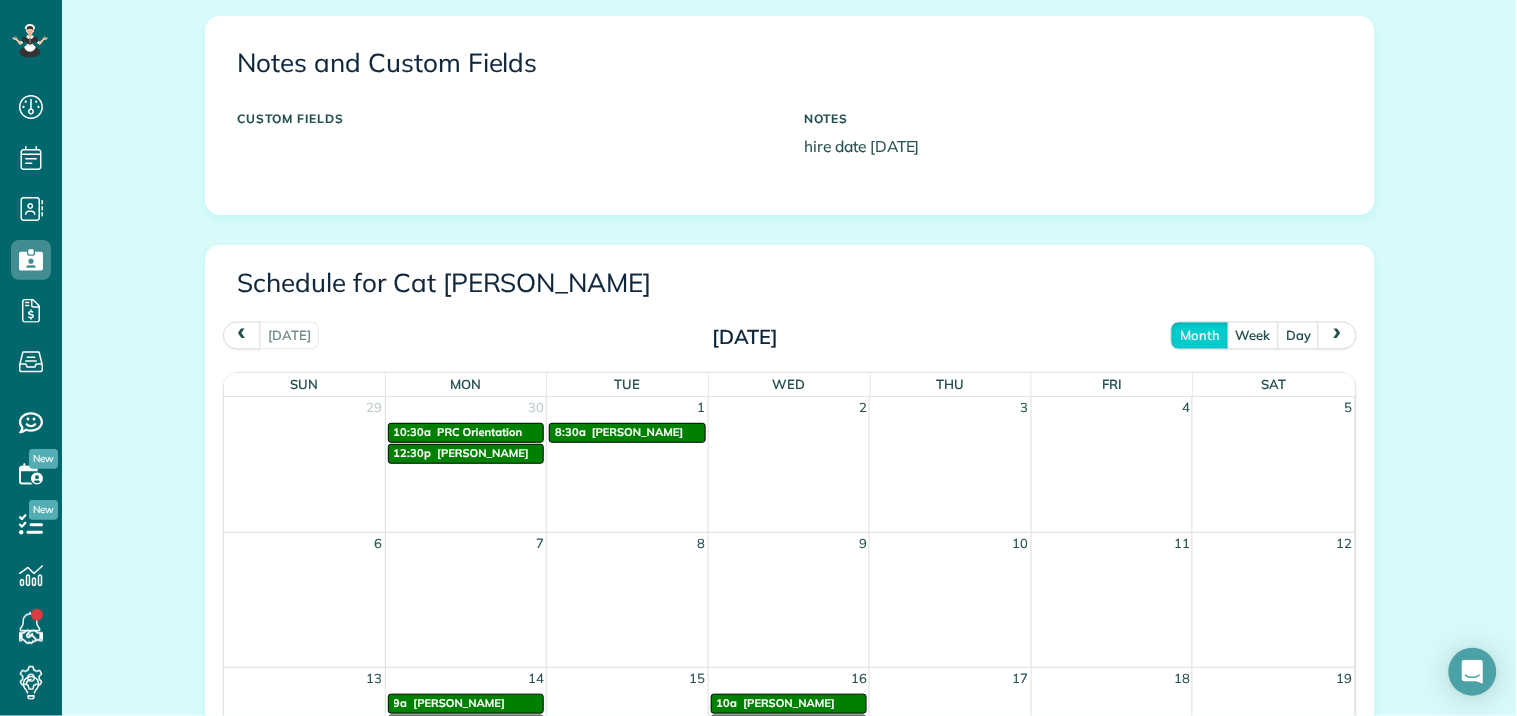 scroll, scrollTop: 757, scrollLeft: 0, axis: vertical 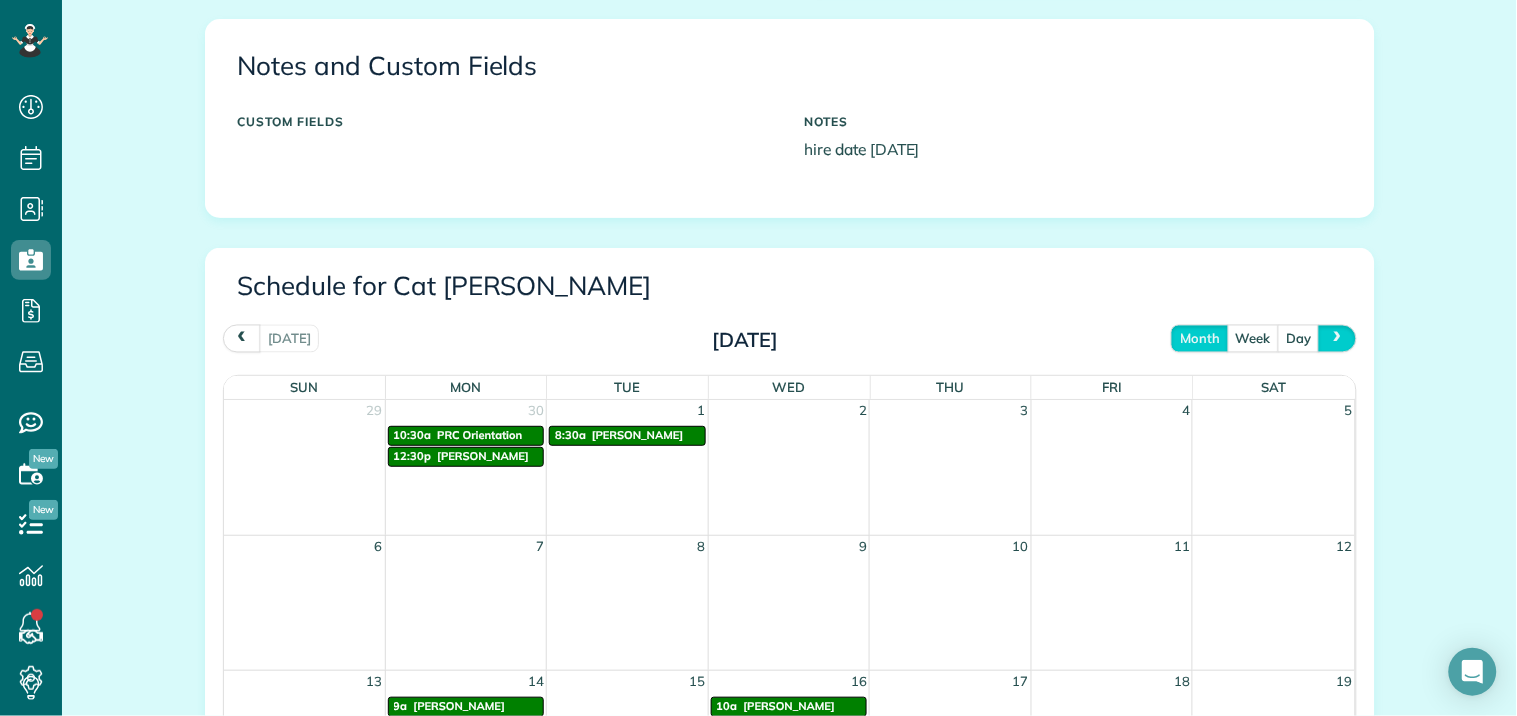 click at bounding box center (1338, 338) 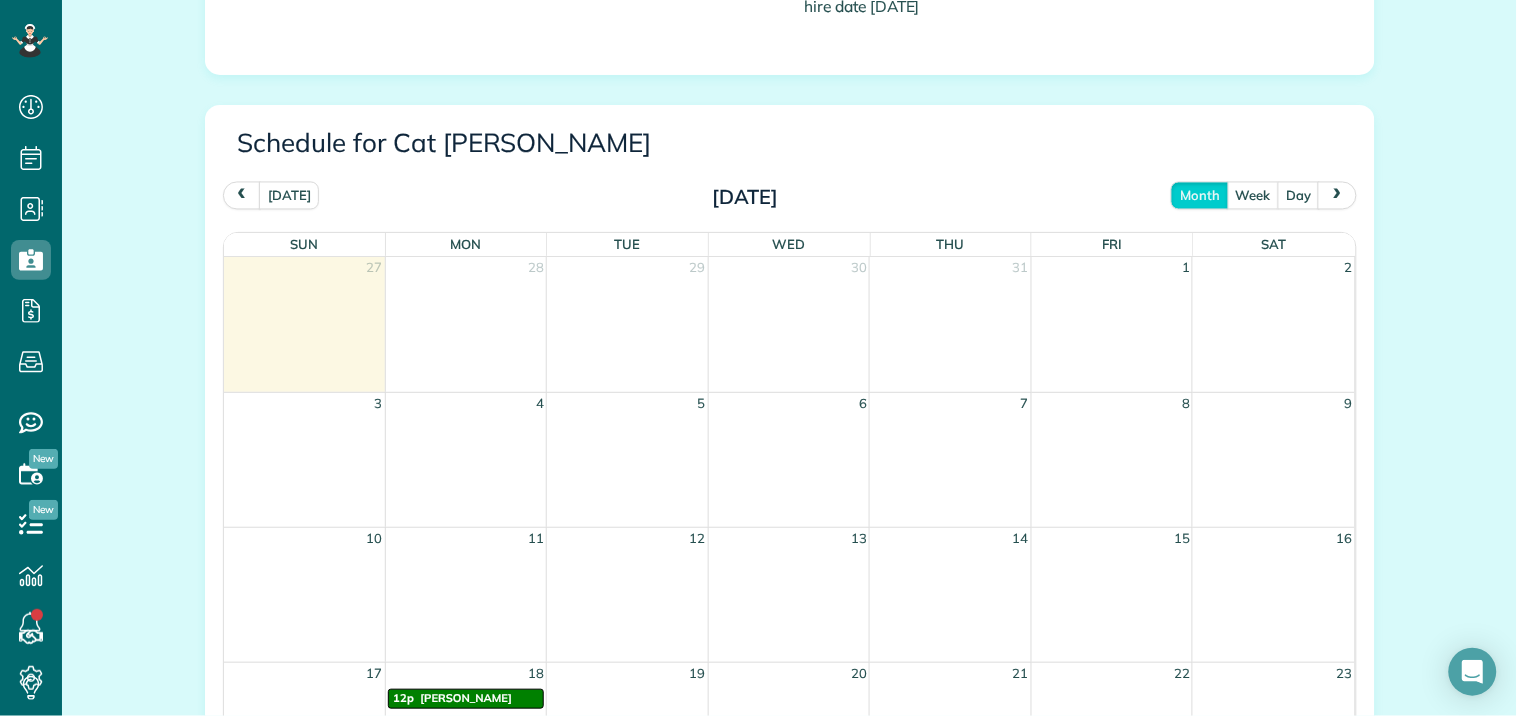 scroll, scrollTop: 1313, scrollLeft: 0, axis: vertical 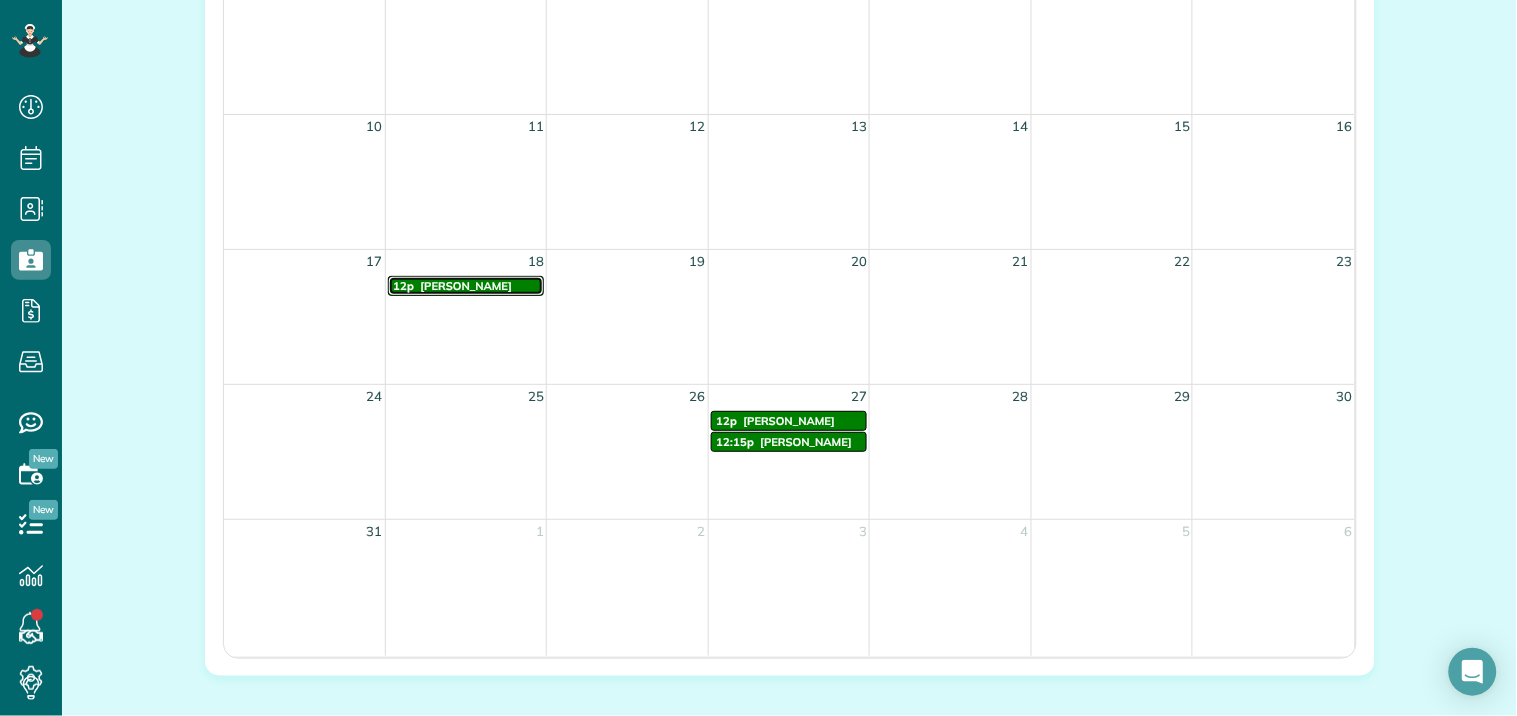 click on "Lynn Land" at bounding box center (466, 286) 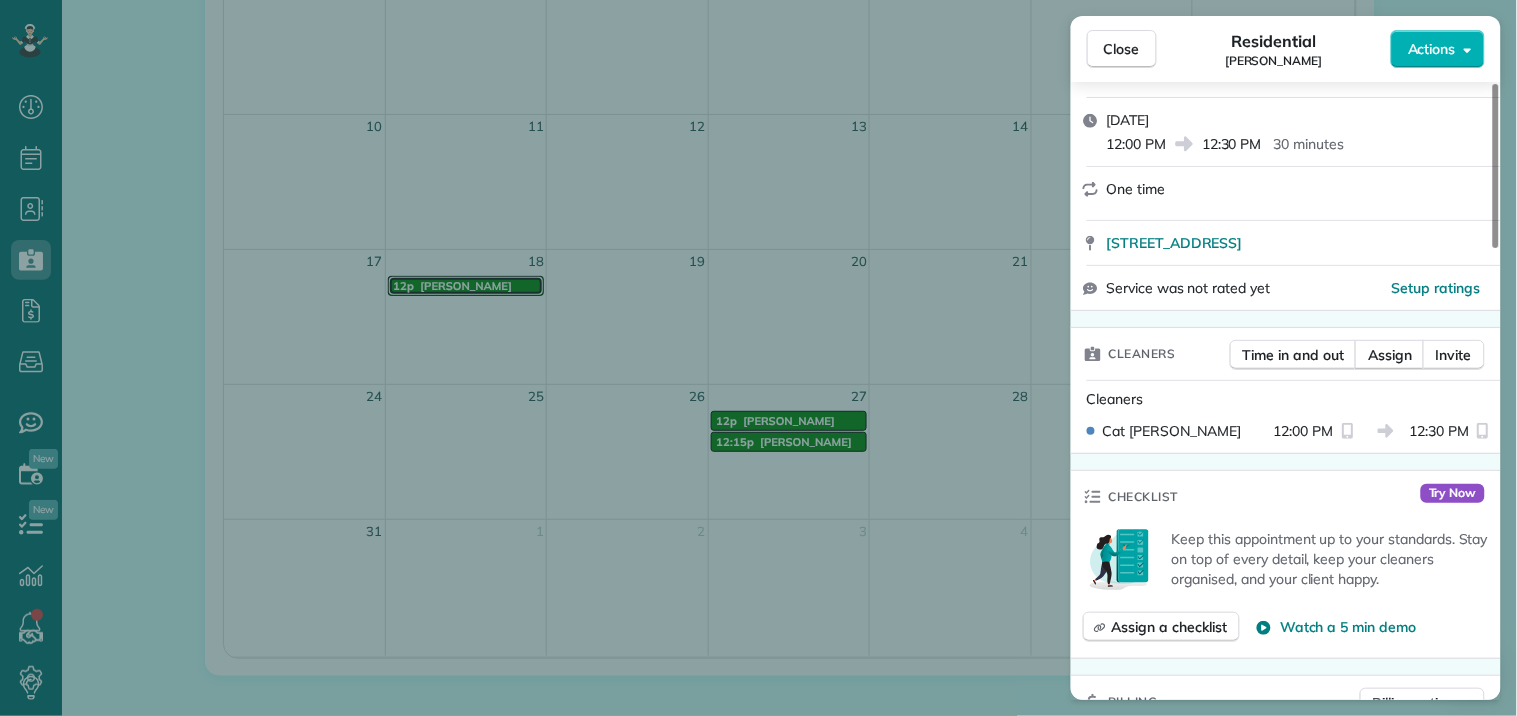 scroll, scrollTop: 333, scrollLeft: 0, axis: vertical 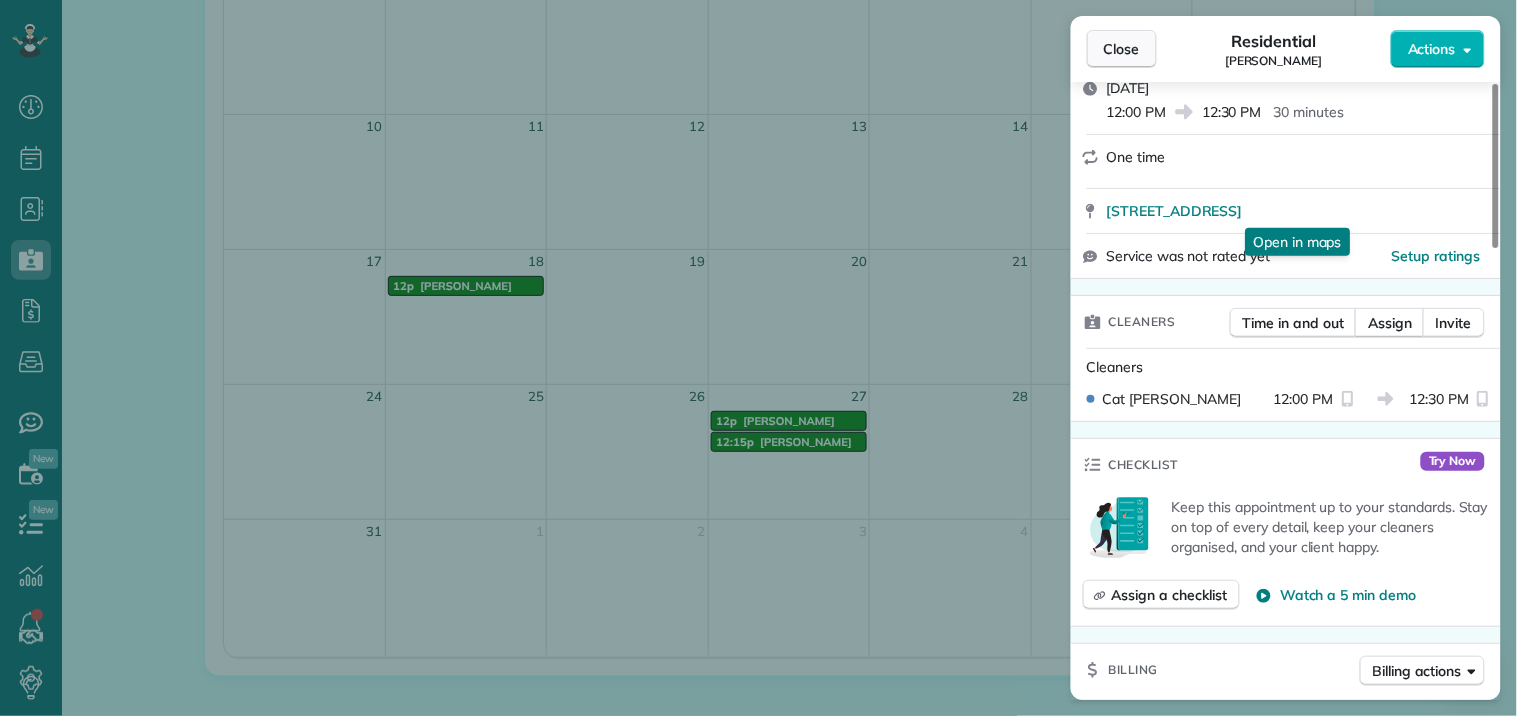 click on "Close" at bounding box center [1122, 49] 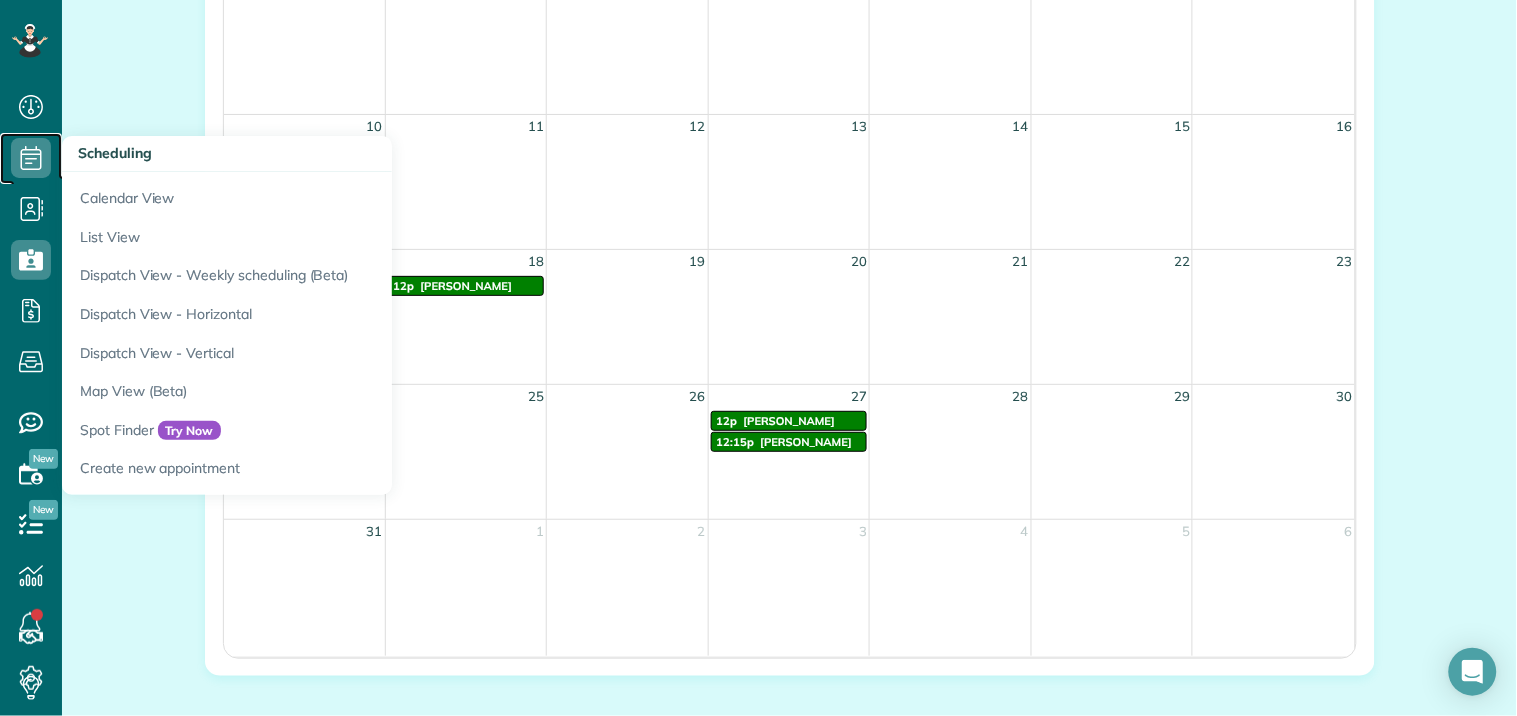 click 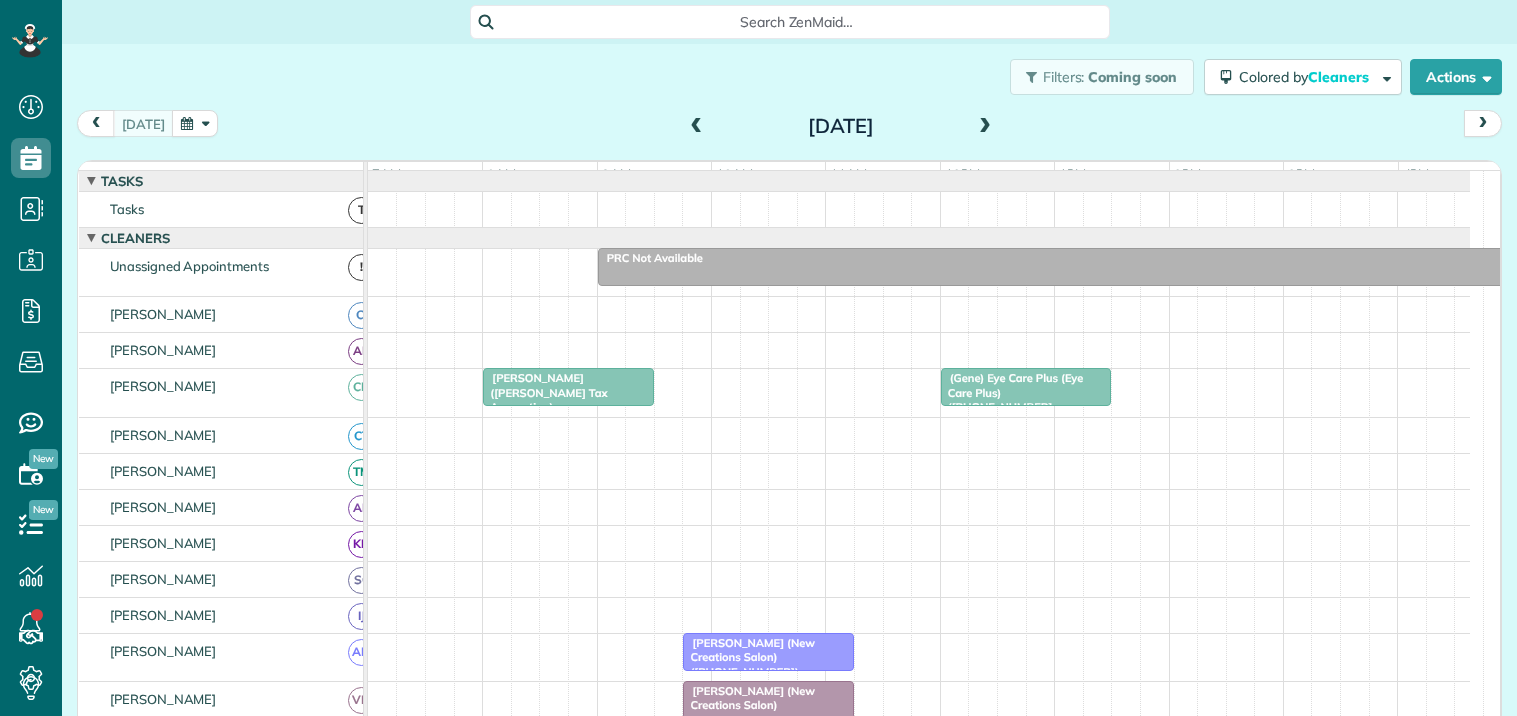 scroll, scrollTop: 0, scrollLeft: 0, axis: both 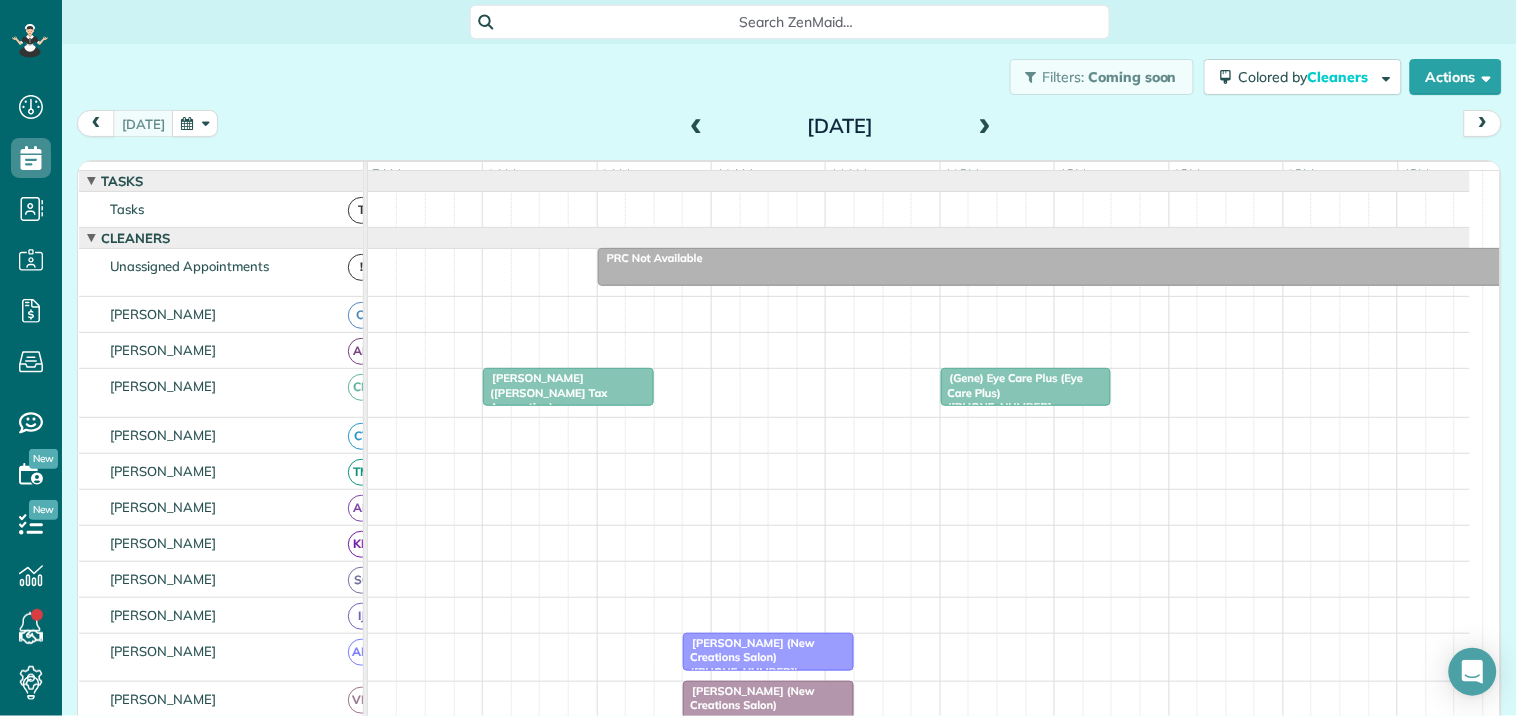 drag, startPoint x: 182, startPoint y: 115, endPoint x: 204, endPoint y: 114, distance: 22.022715 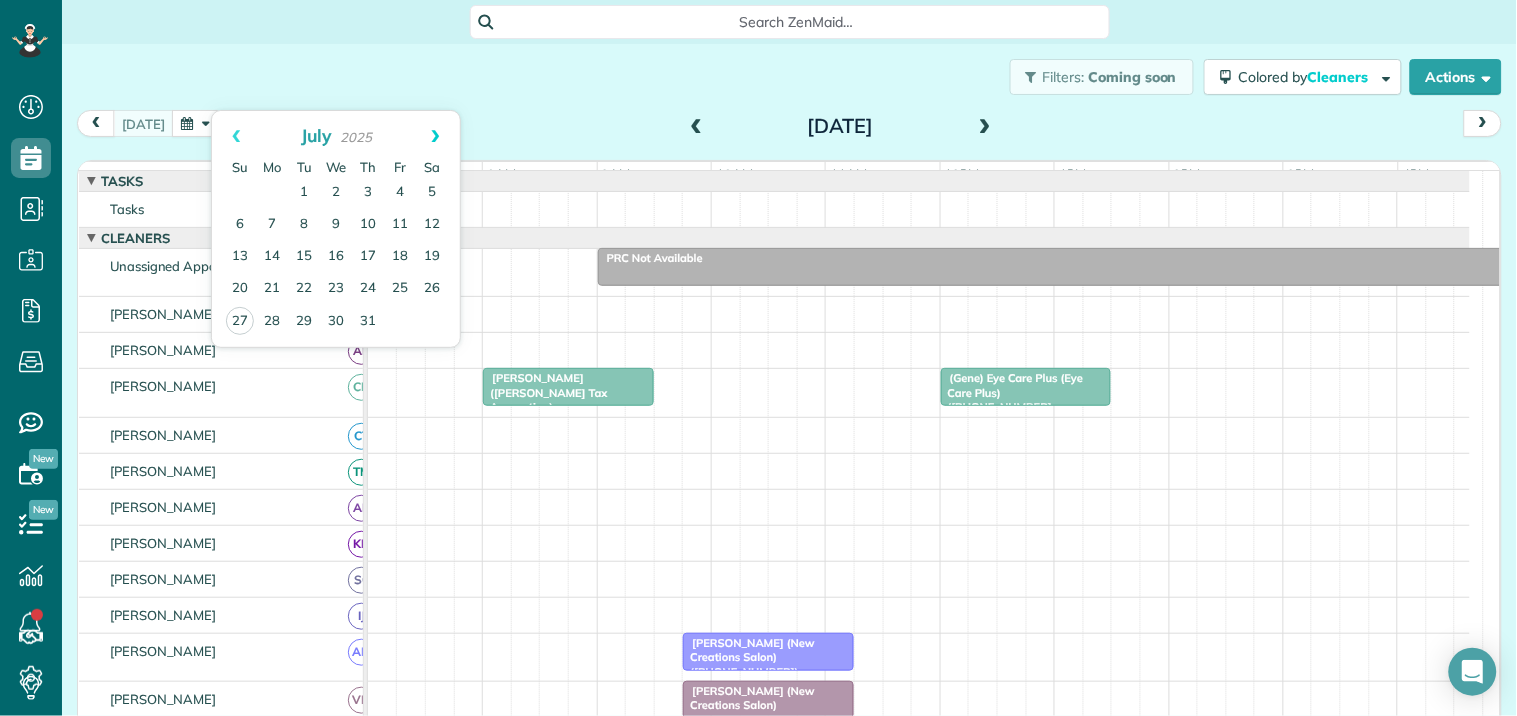 click on "Next" at bounding box center [435, 136] 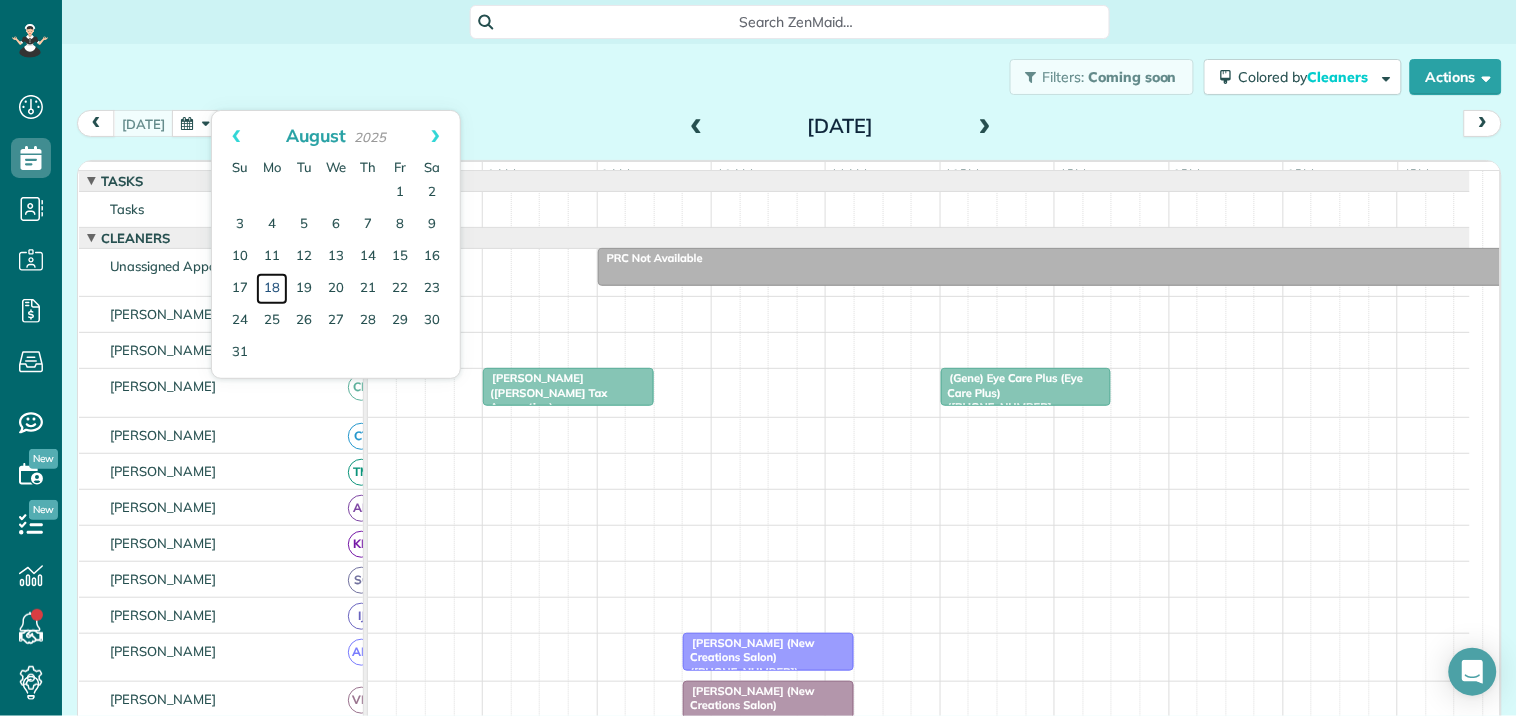 click on "18" at bounding box center (272, 289) 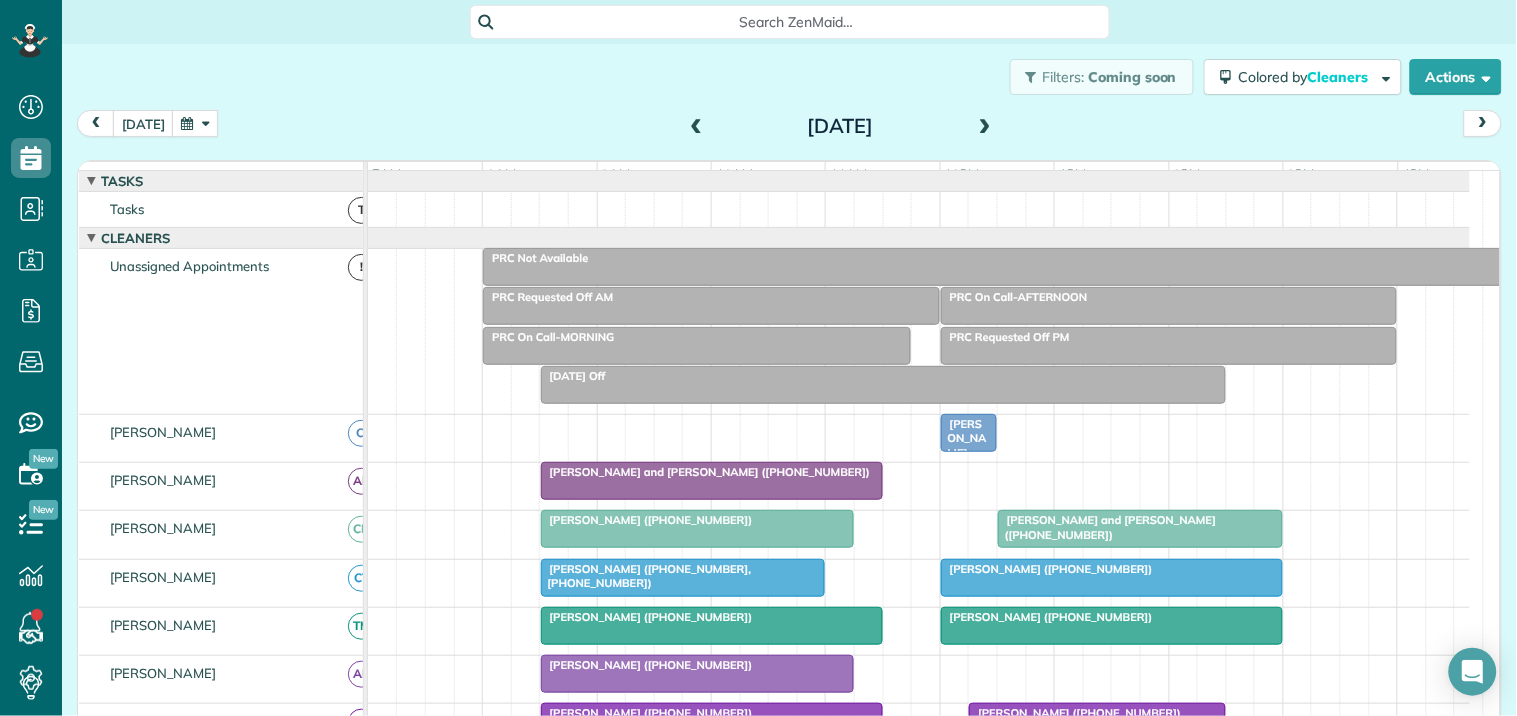 scroll, scrollTop: 304, scrollLeft: 0, axis: vertical 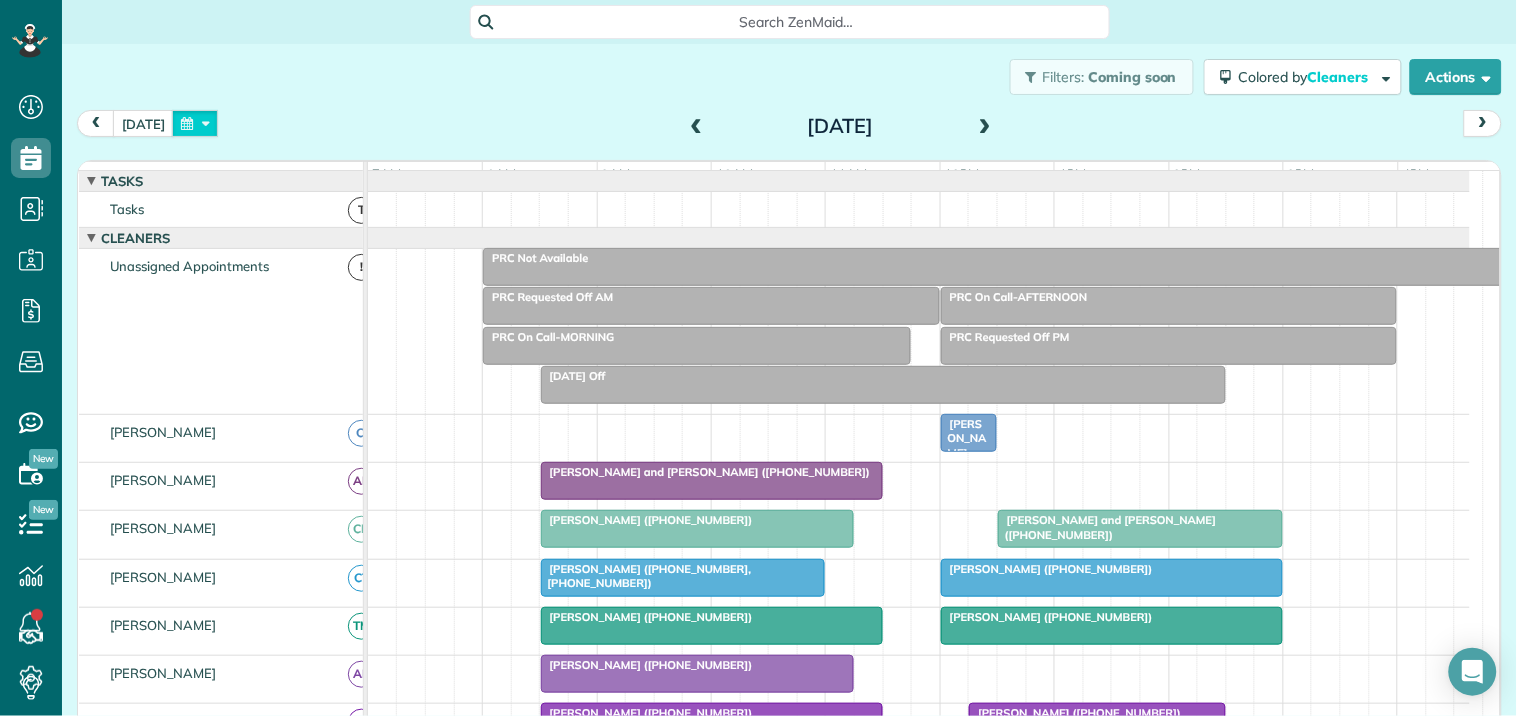 click at bounding box center (195, 123) 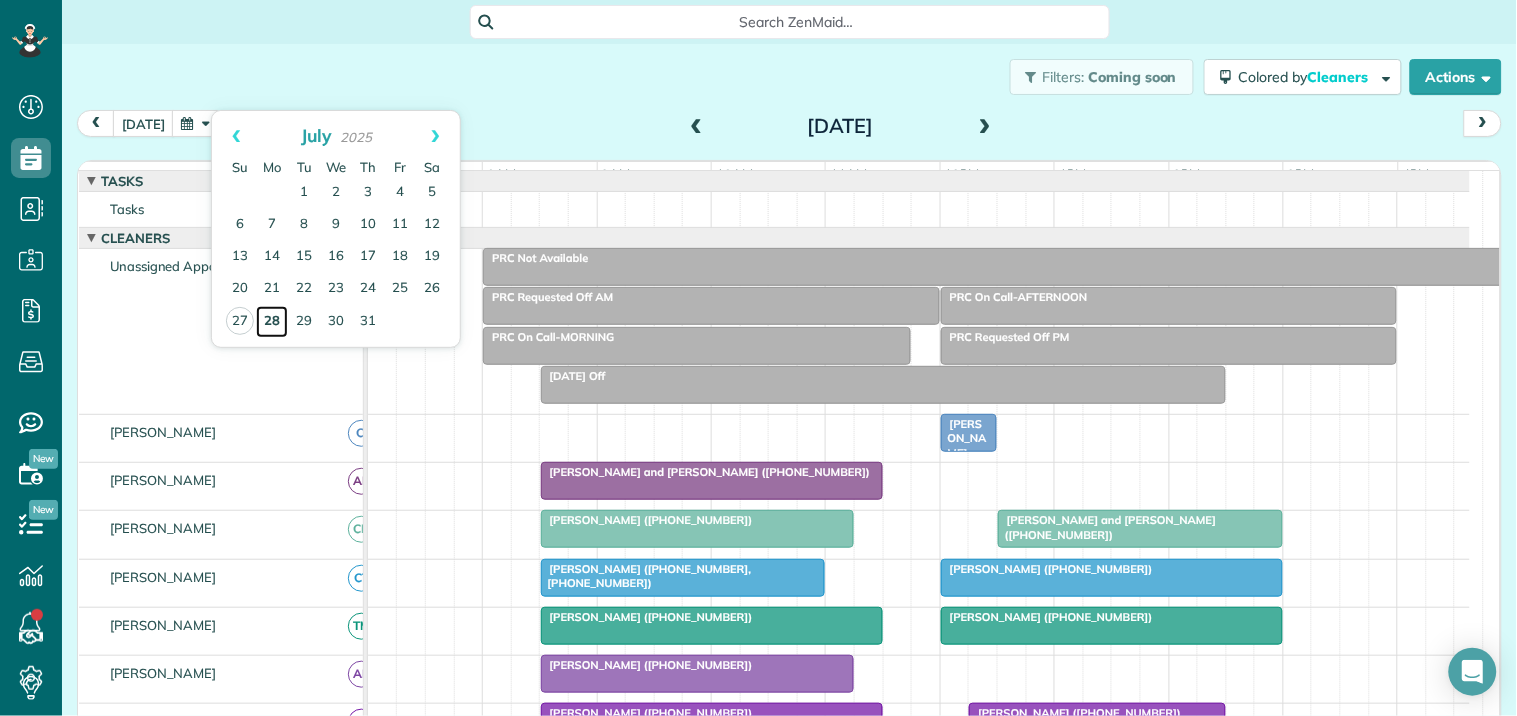 click on "28" at bounding box center [272, 322] 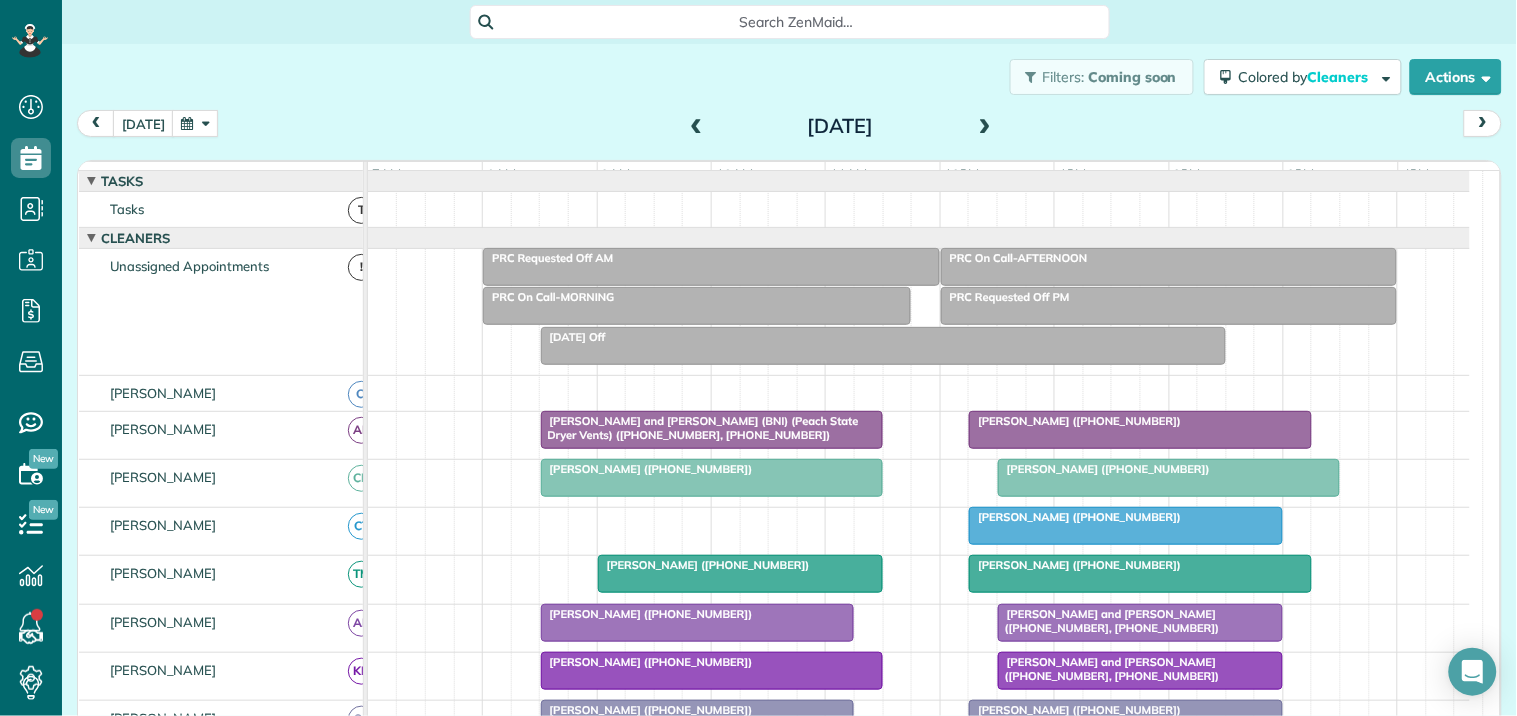 scroll, scrollTop: 163, scrollLeft: 0, axis: vertical 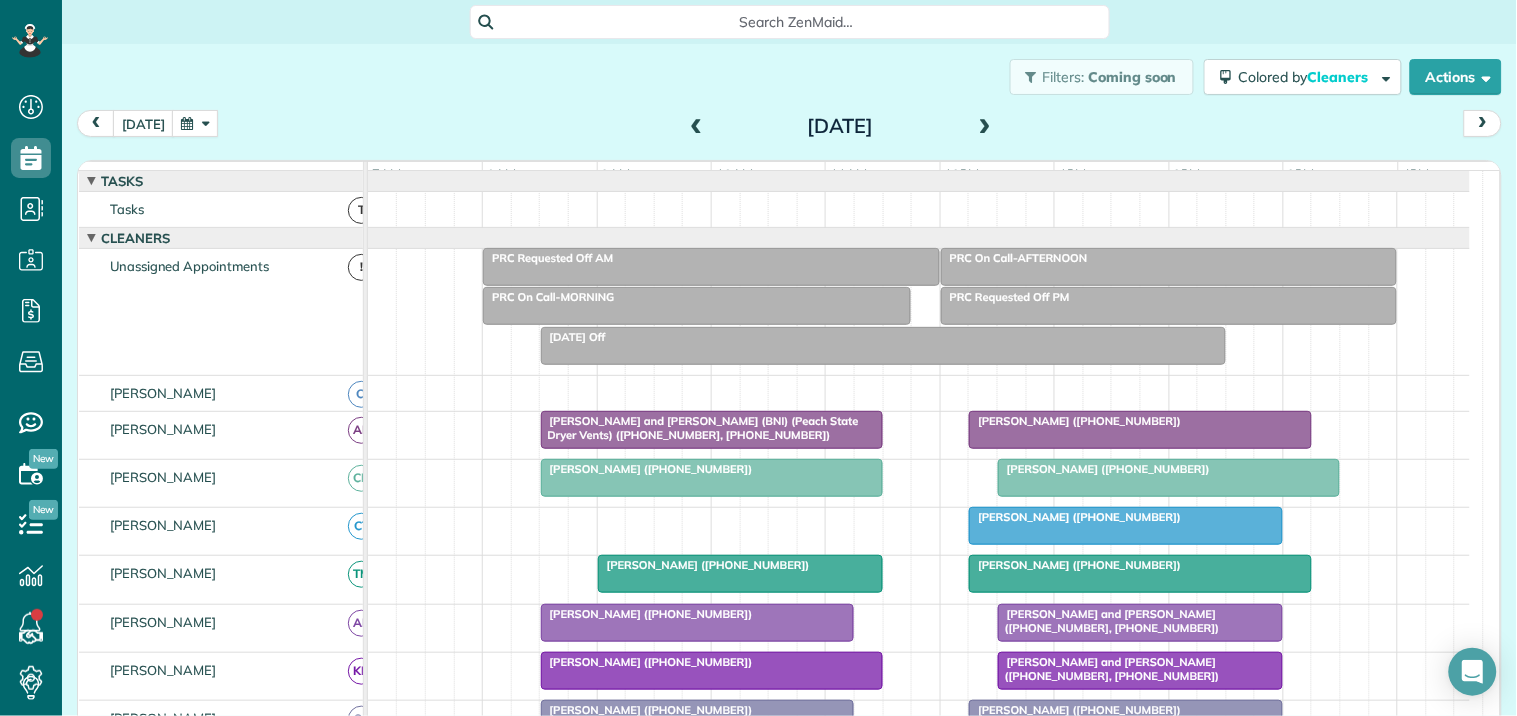 click on "Search ZenMaid…" at bounding box center [797, 22] 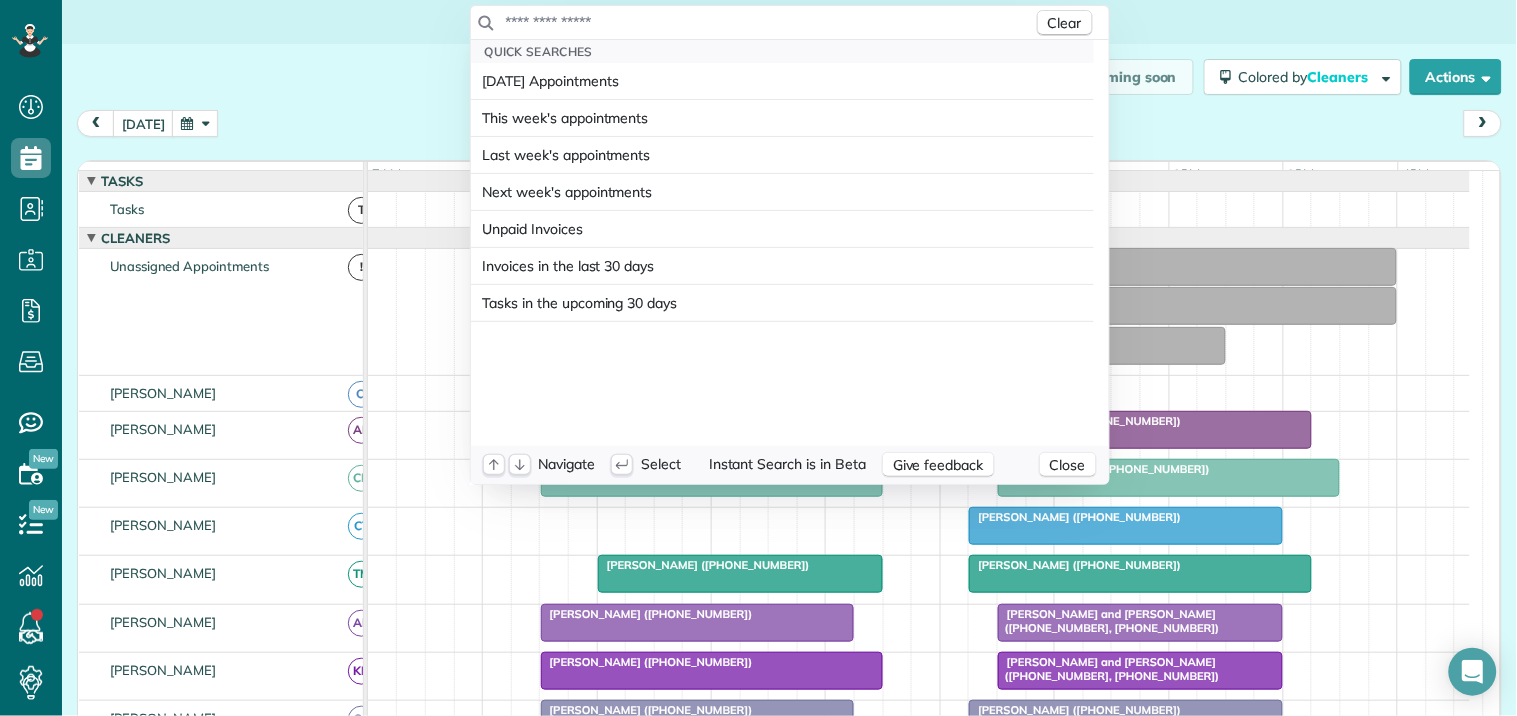 click at bounding box center (769, 22) 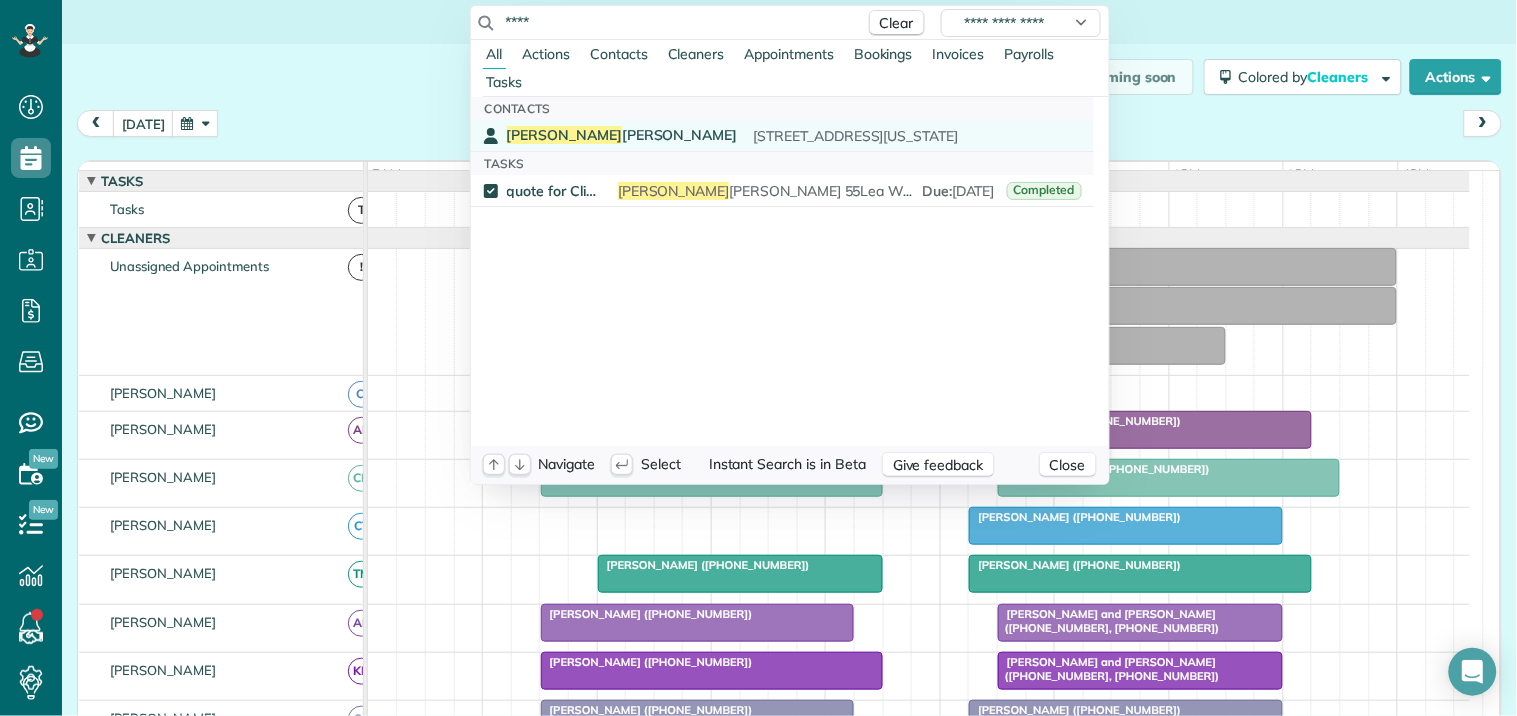 type on "****" 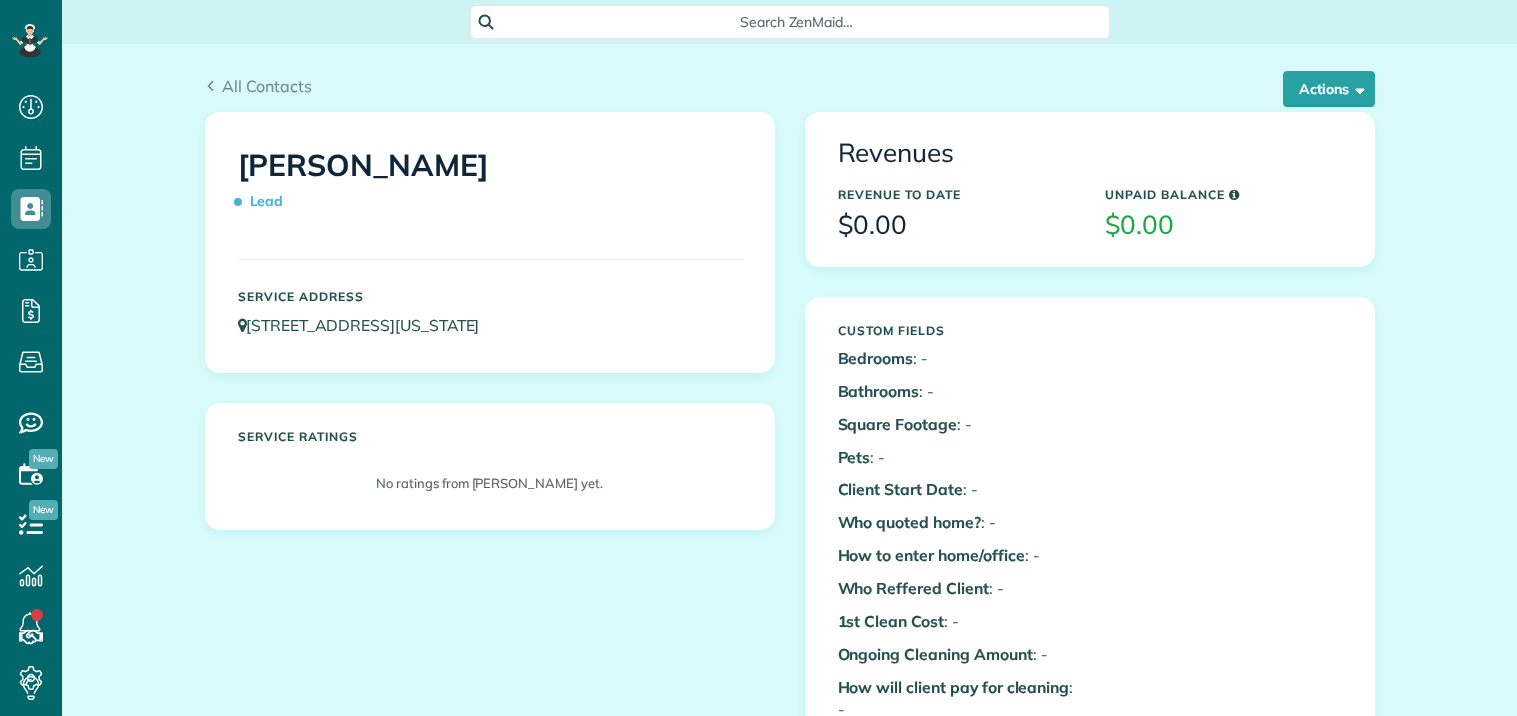 scroll, scrollTop: 0, scrollLeft: 0, axis: both 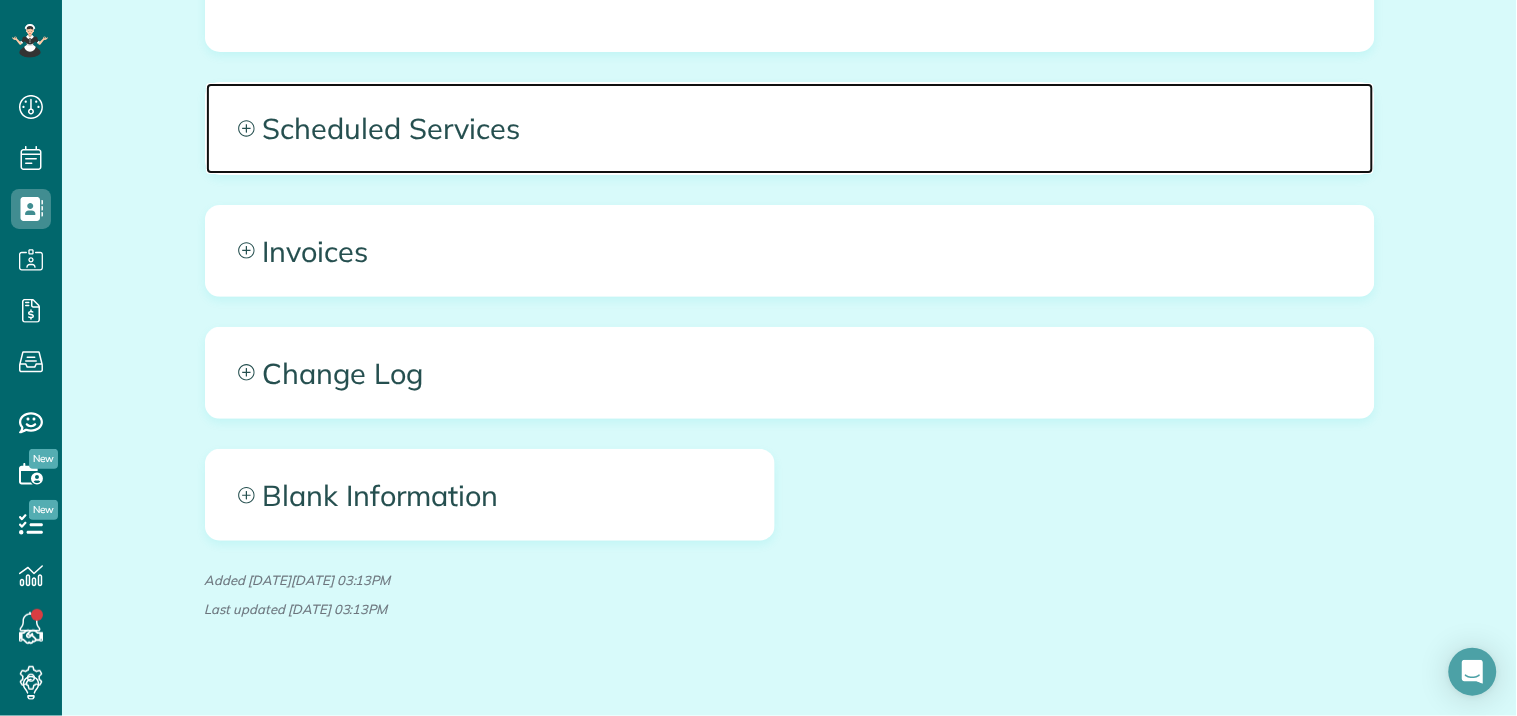 click 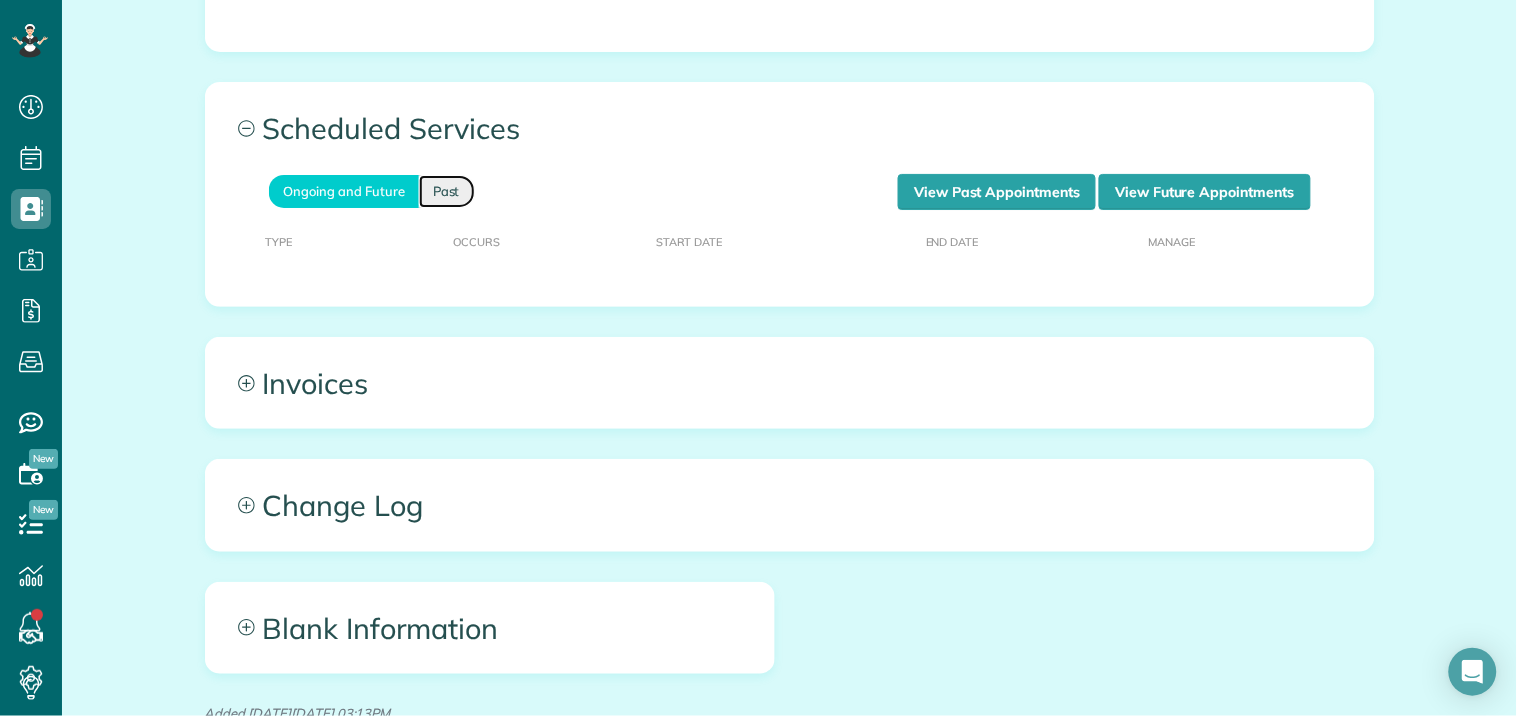 click on "Past" at bounding box center (447, 191) 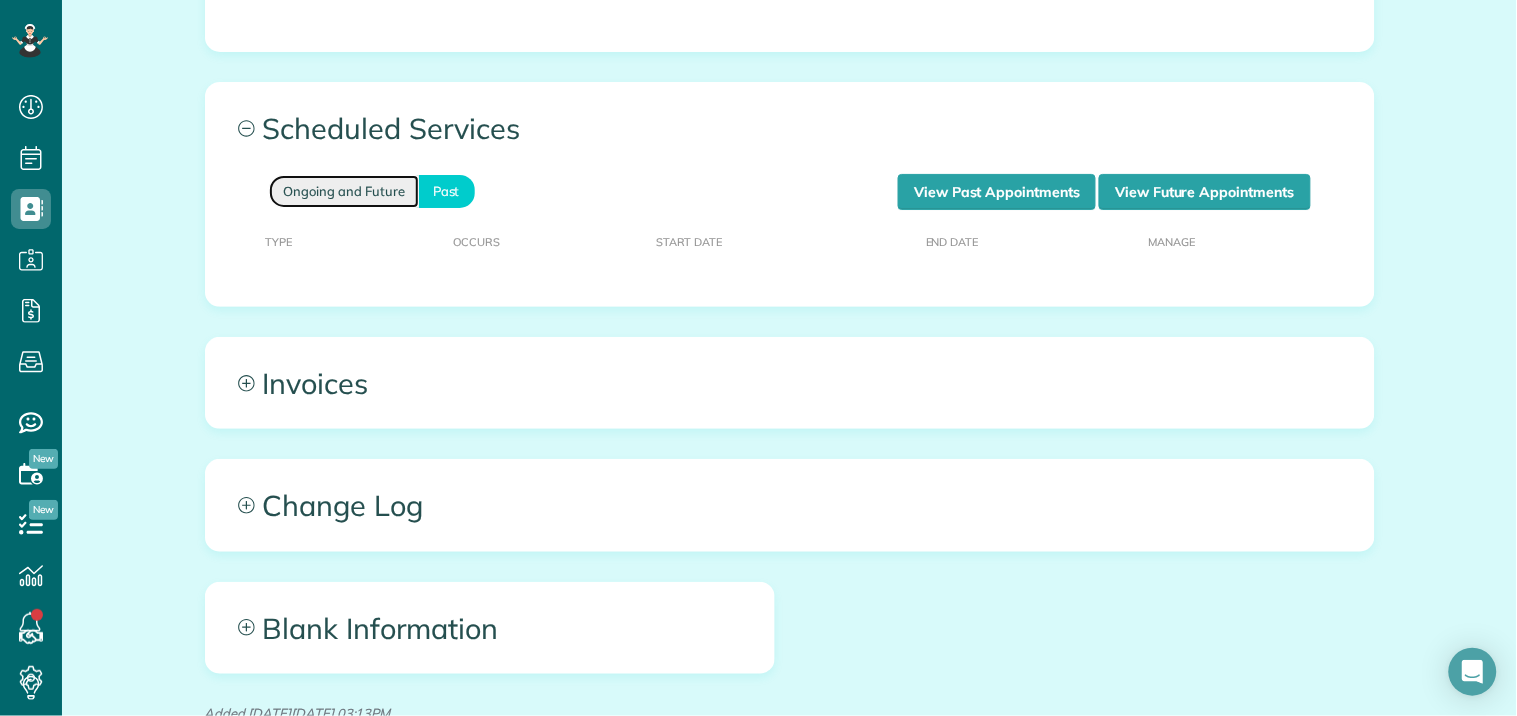 click on "Ongoing and Future" at bounding box center [344, 191] 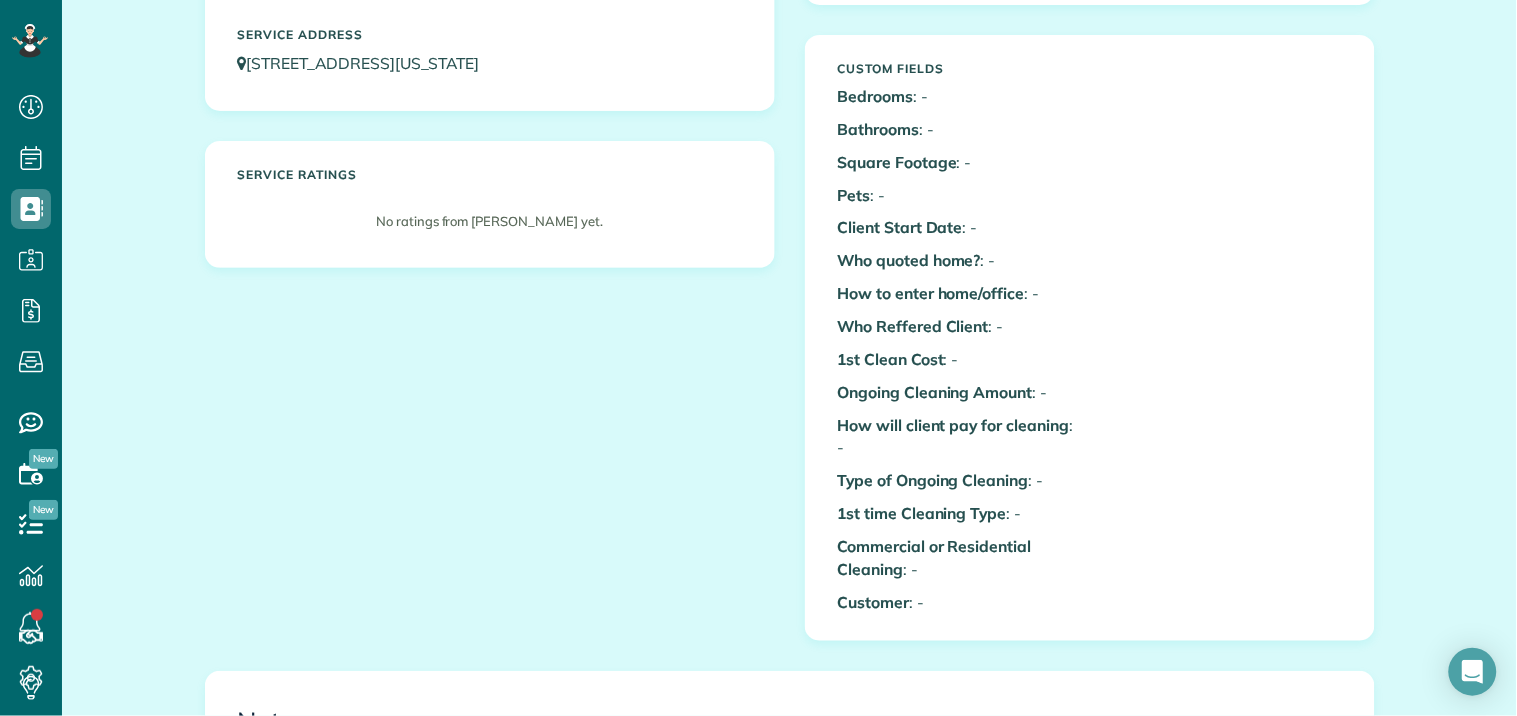 scroll, scrollTop: 0, scrollLeft: 0, axis: both 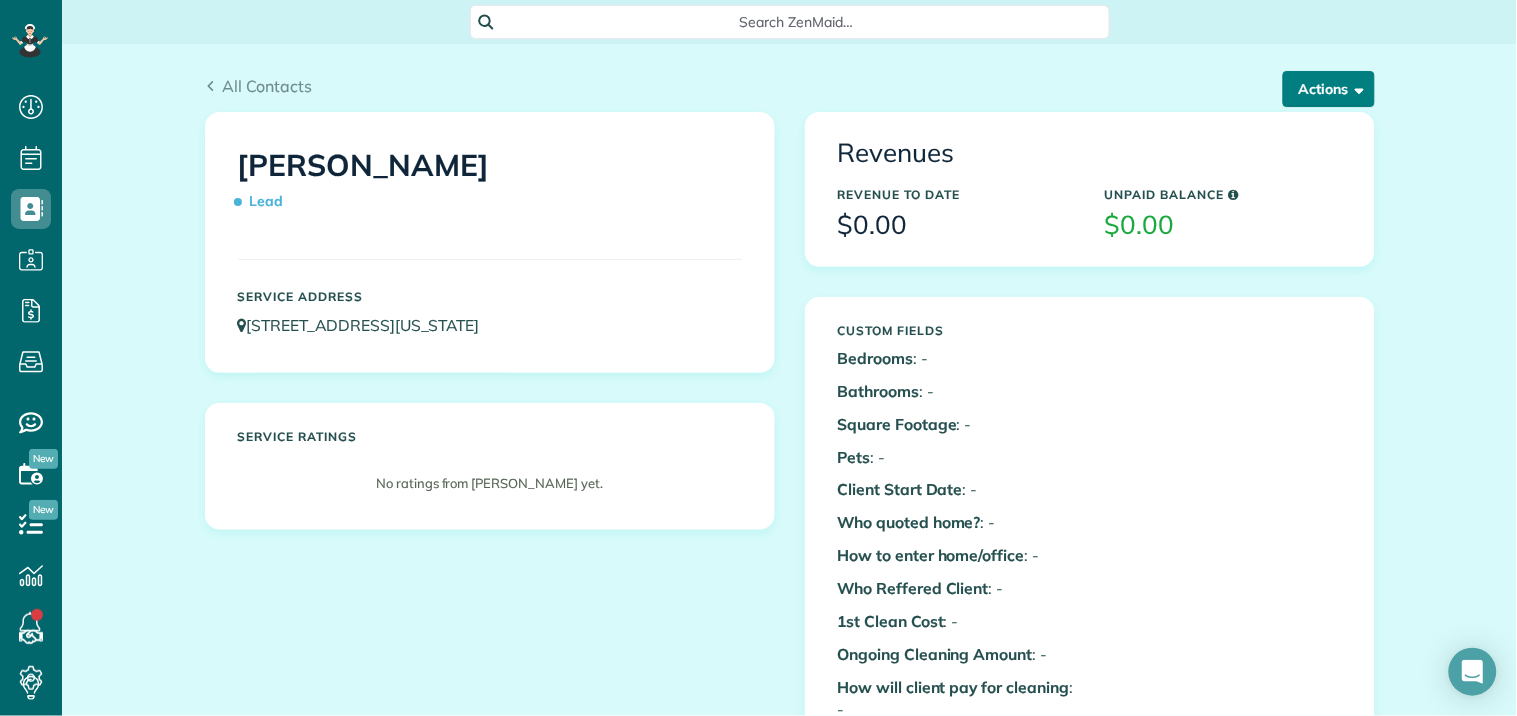 click on "Actions" at bounding box center (1329, 89) 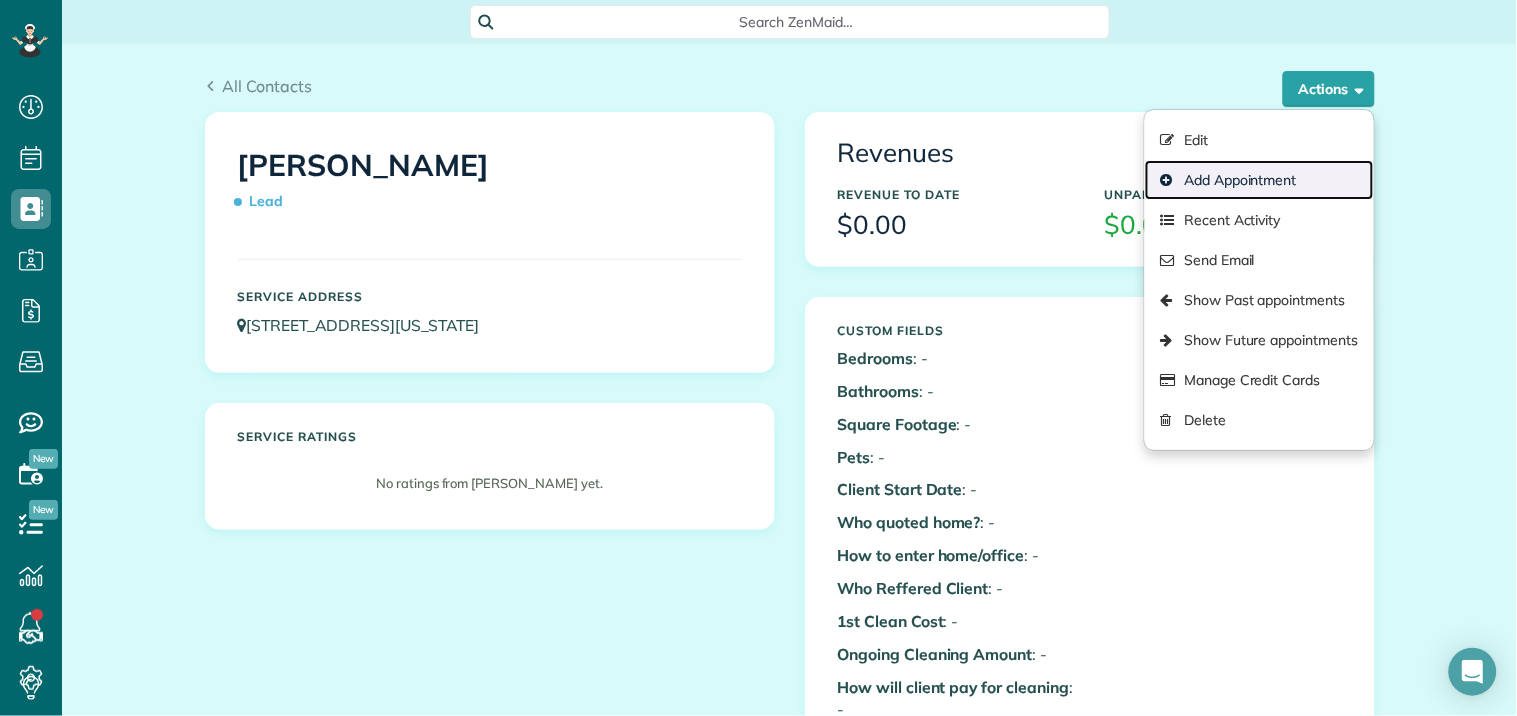 click on "Add Appointment" at bounding box center [1259, 180] 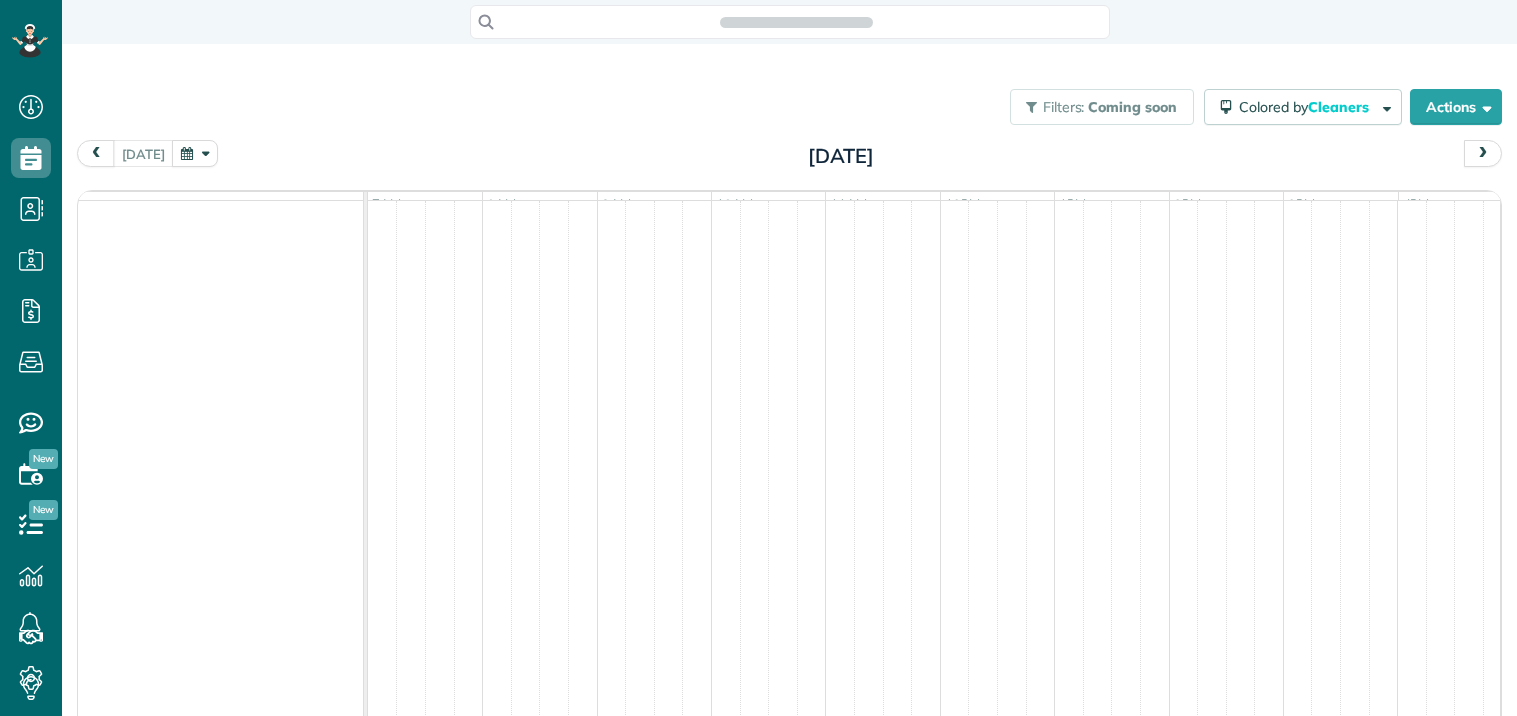 scroll, scrollTop: 0, scrollLeft: 0, axis: both 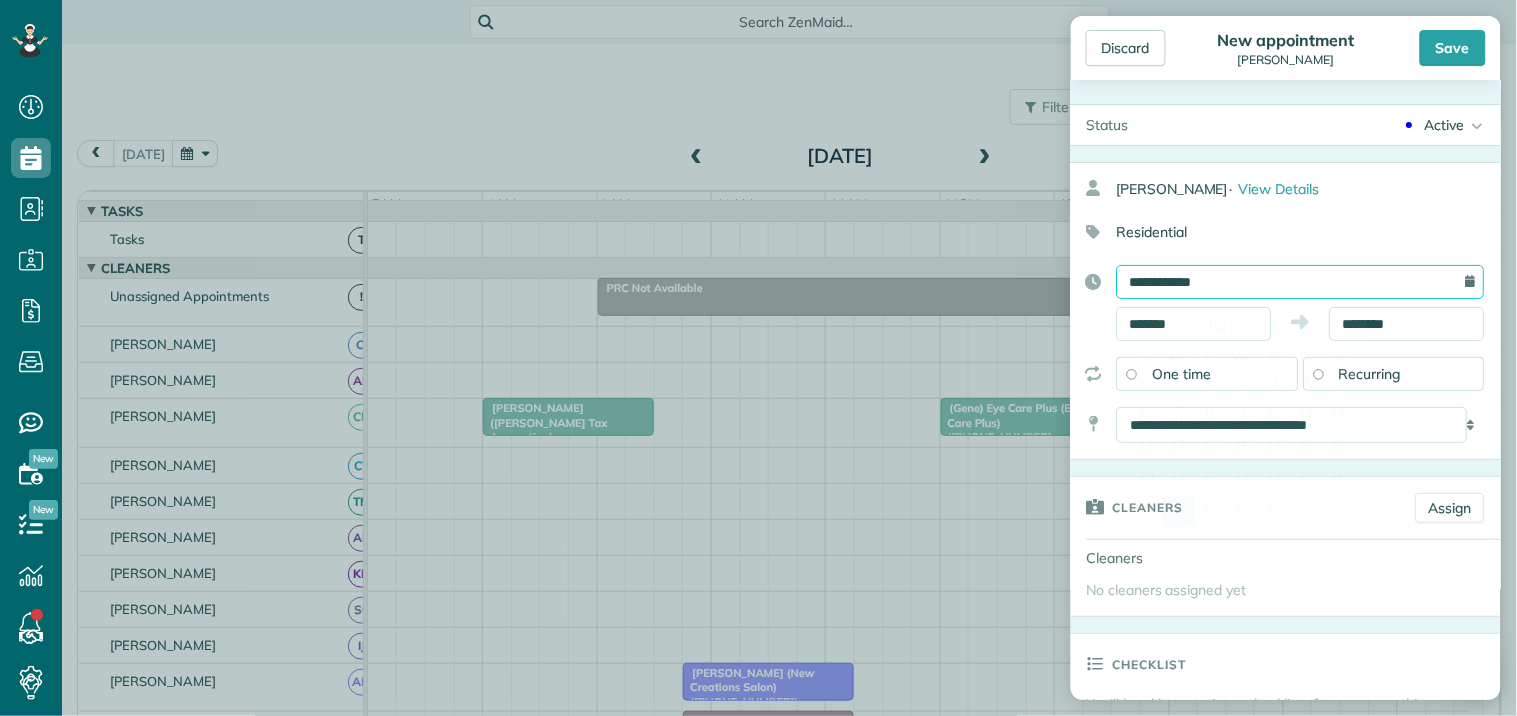 click on "**********" at bounding box center [1301, 282] 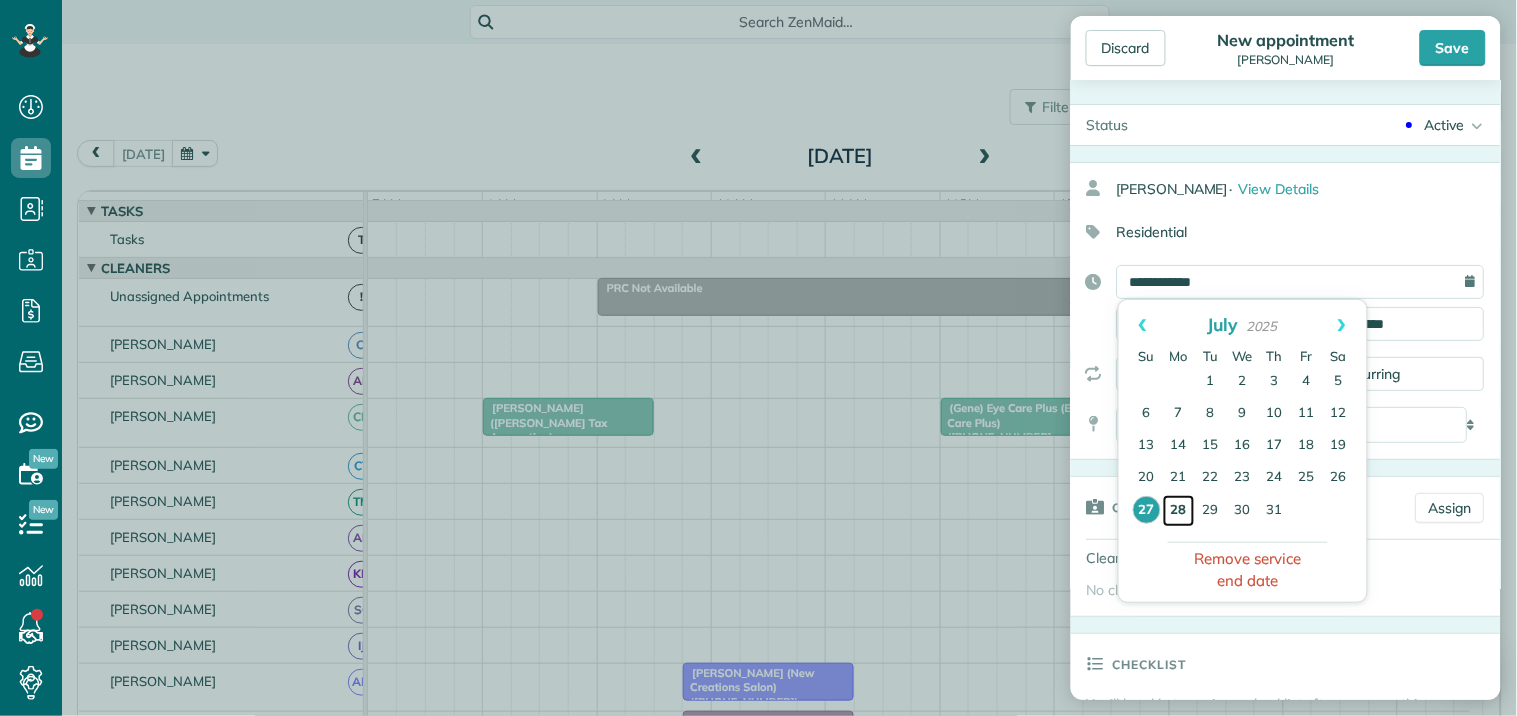 click on "28" at bounding box center [1179, 511] 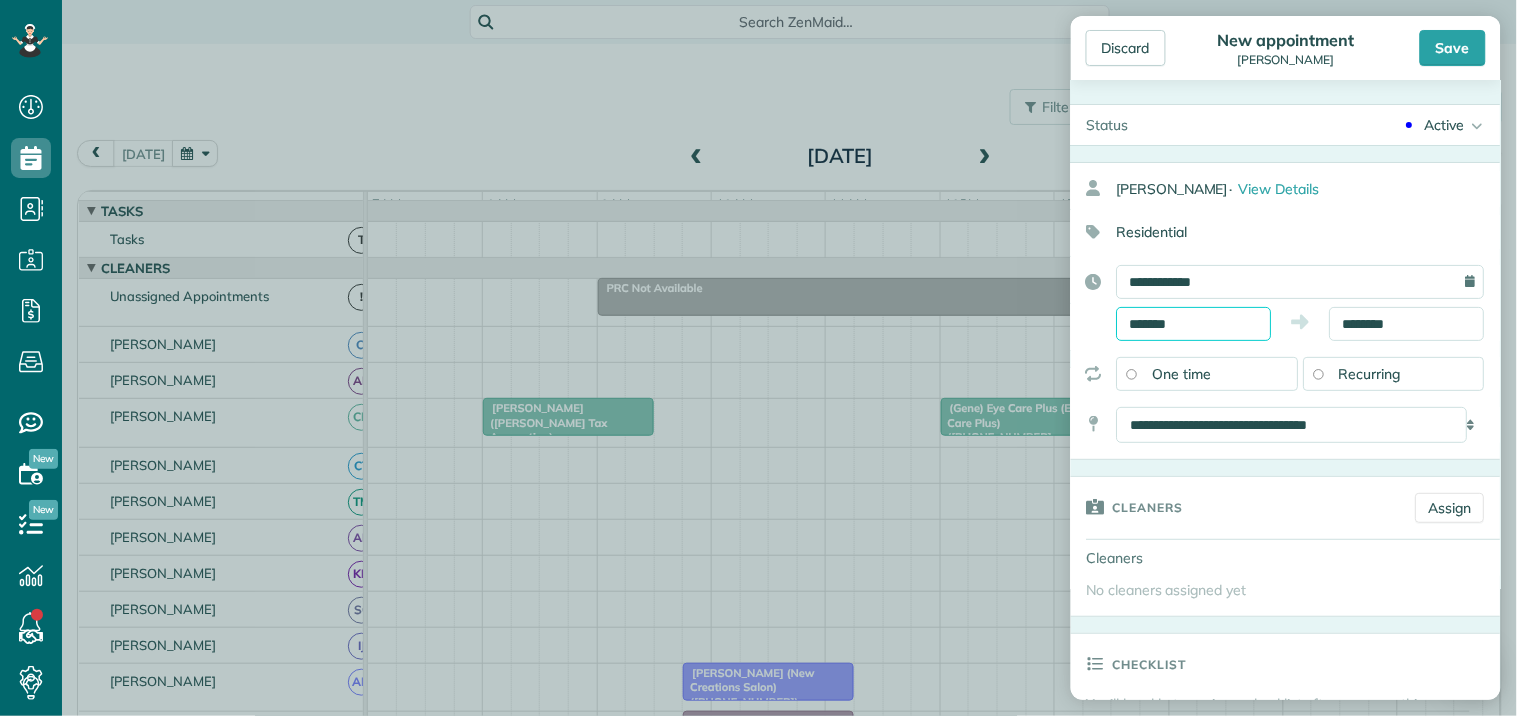 click on "Dashboard
Scheduling
Calendar View
List View
Dispatch View - Weekly scheduling (Beta)" at bounding box center [758, 358] 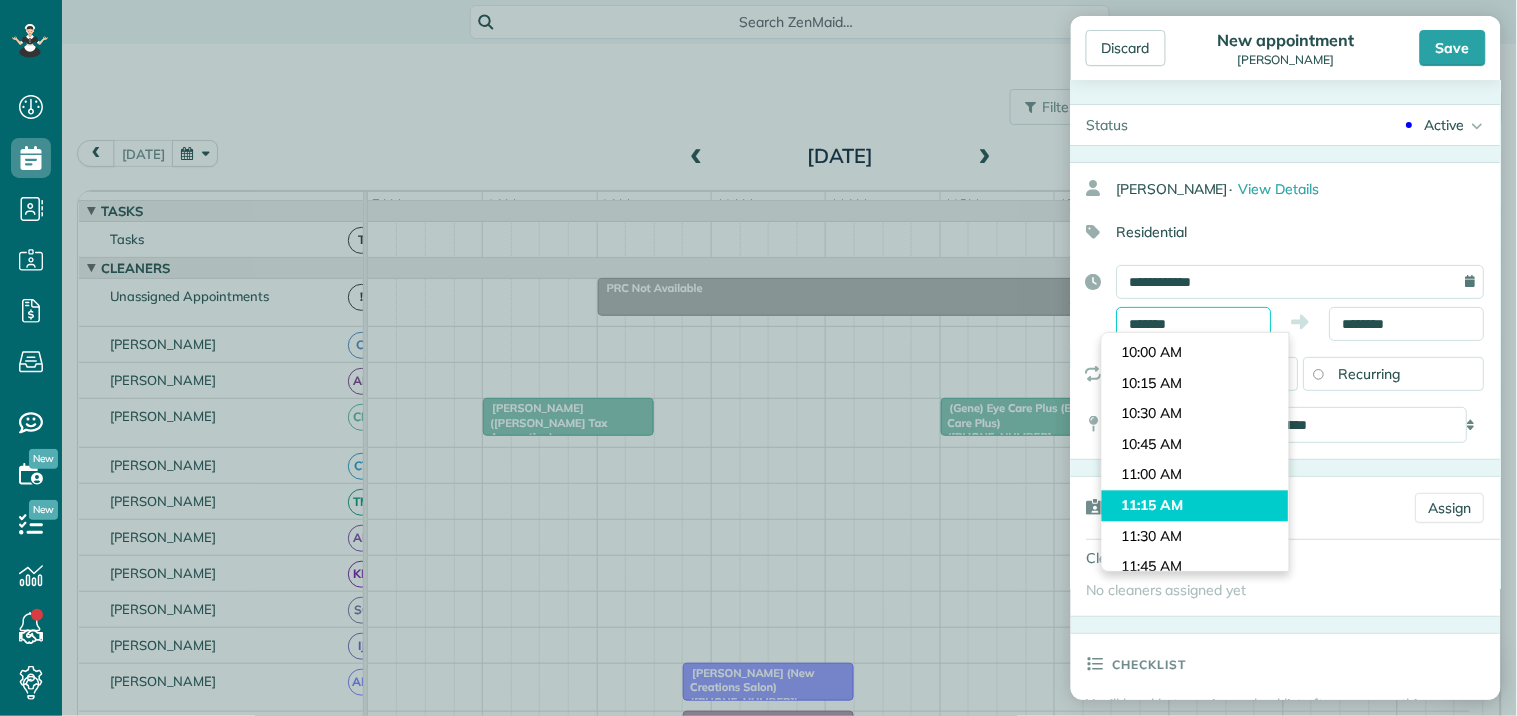 scroll, scrollTop: 1371, scrollLeft: 0, axis: vertical 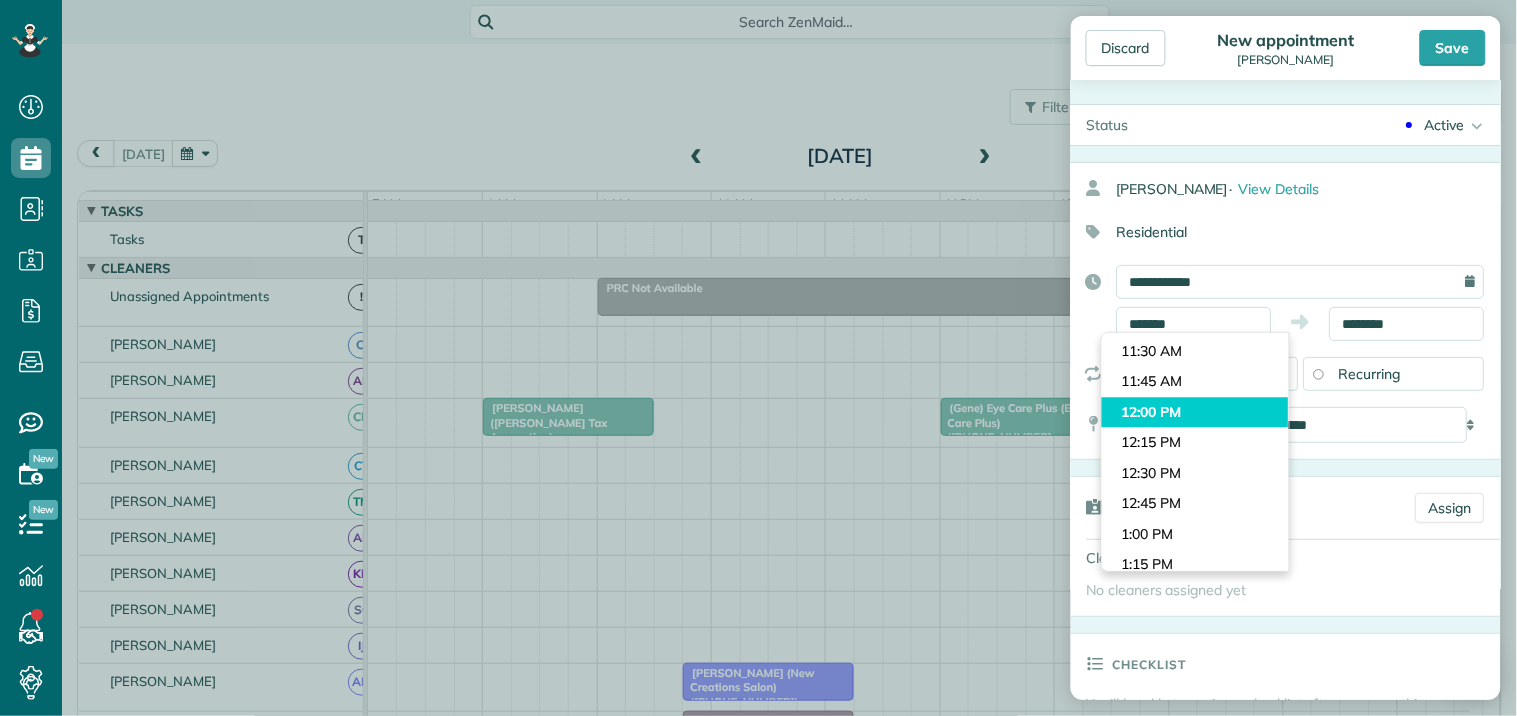 type on "********" 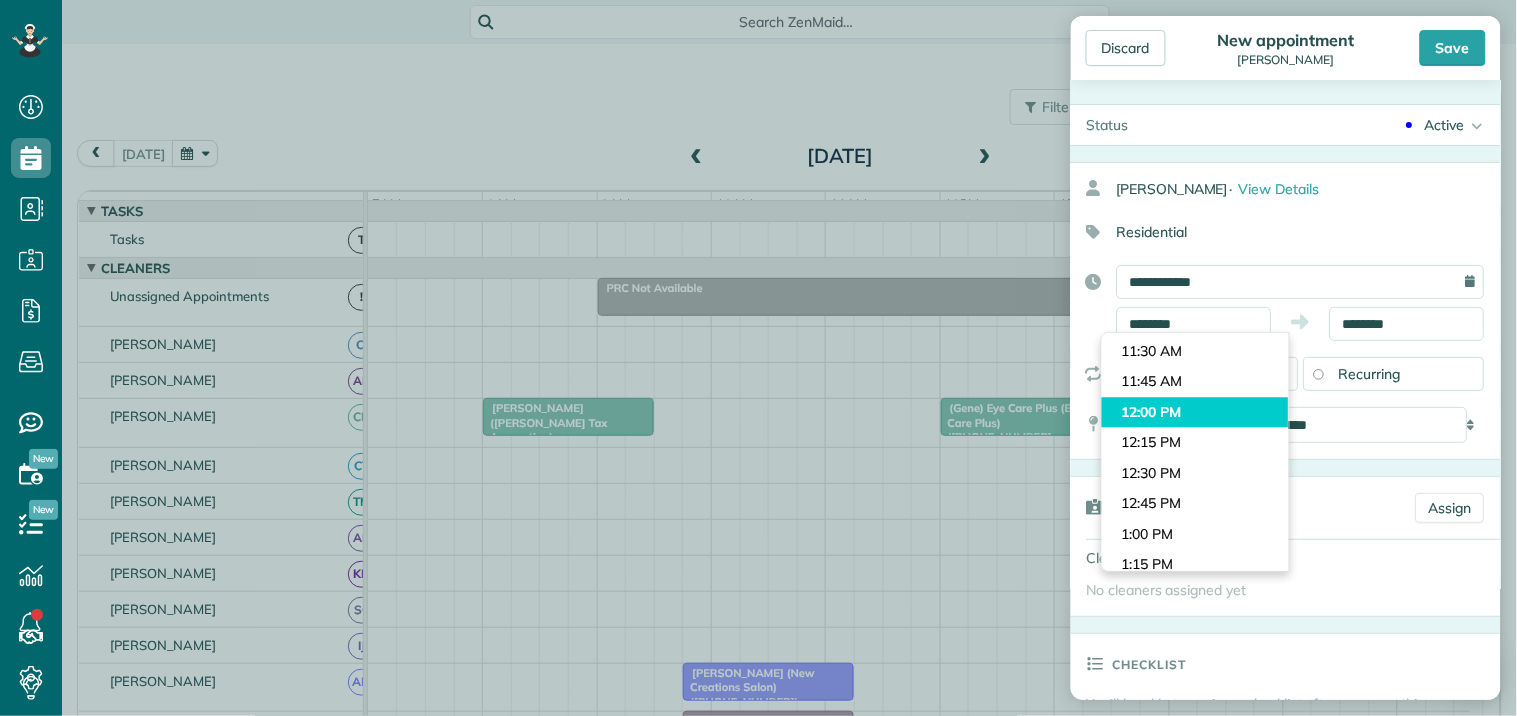 click on "Dashboard
Scheduling
Calendar View
List View
Dispatch View - Weekly scheduling (Beta)" at bounding box center [758, 358] 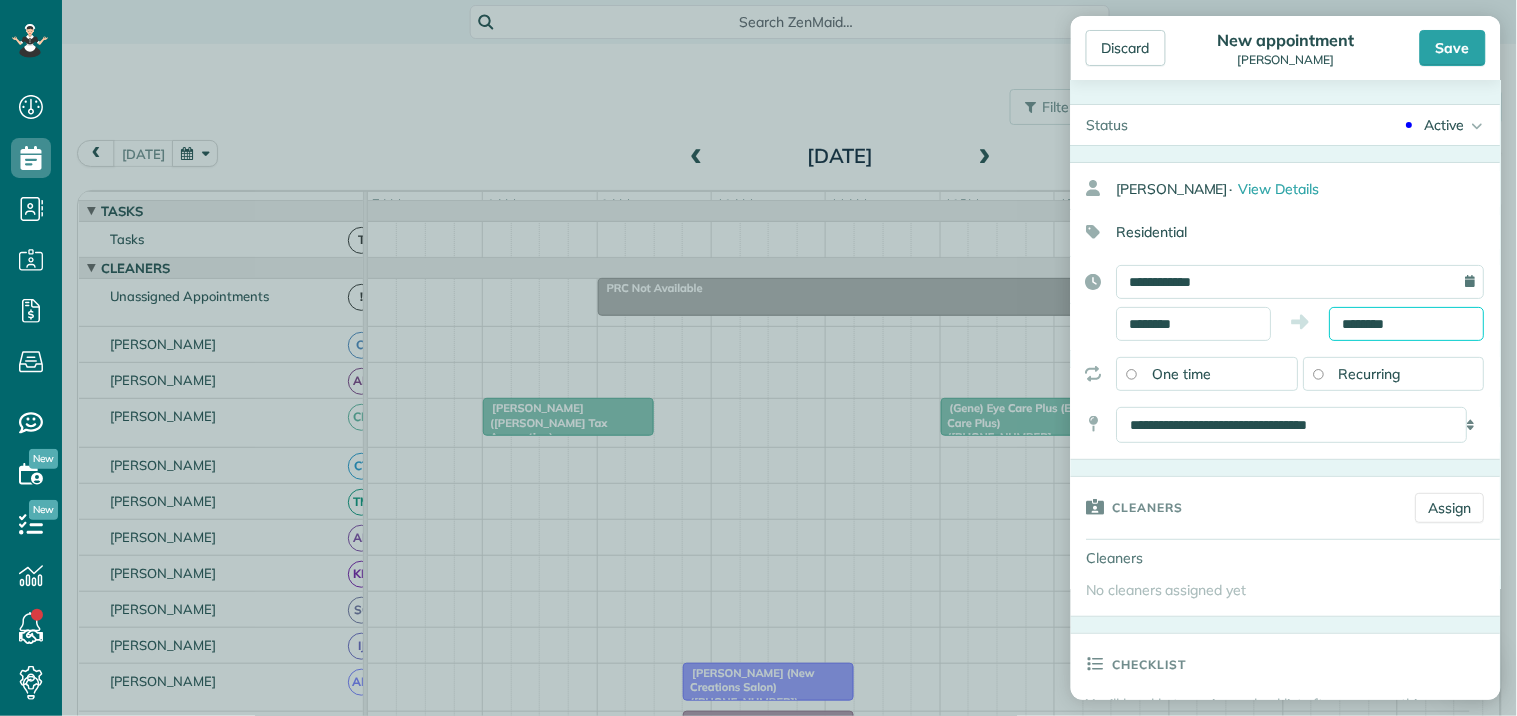 click on "********" at bounding box center (1407, 324) 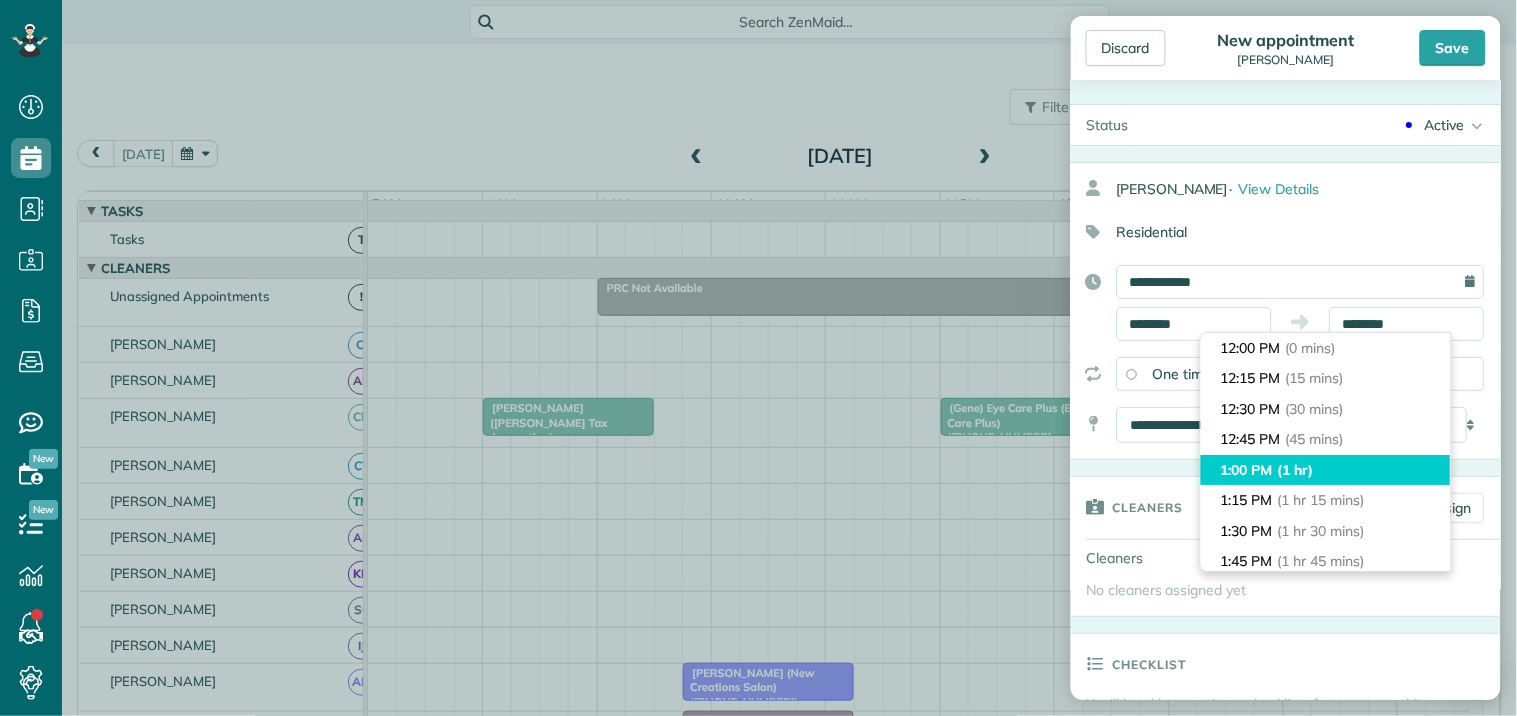 type on "*******" 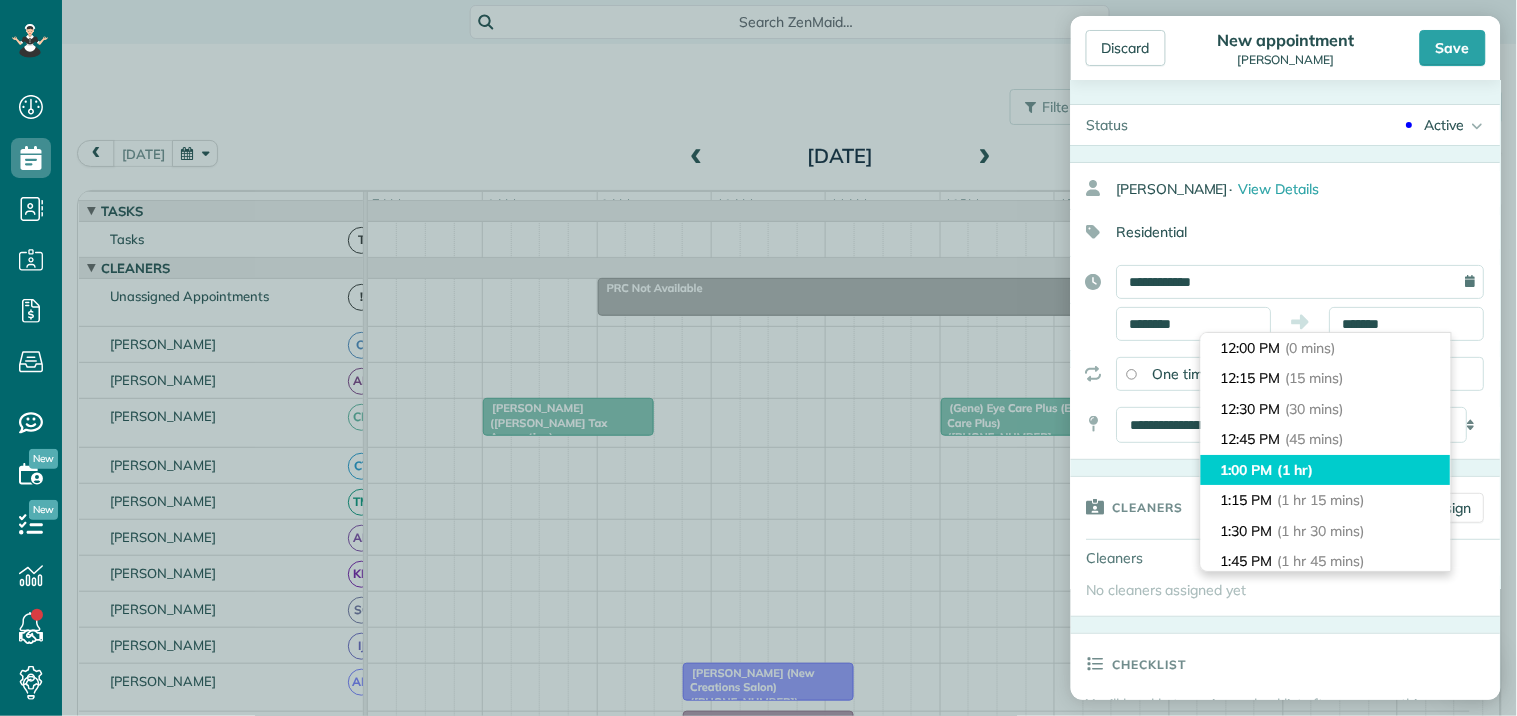click on "(1 hr)" at bounding box center [1296, 470] 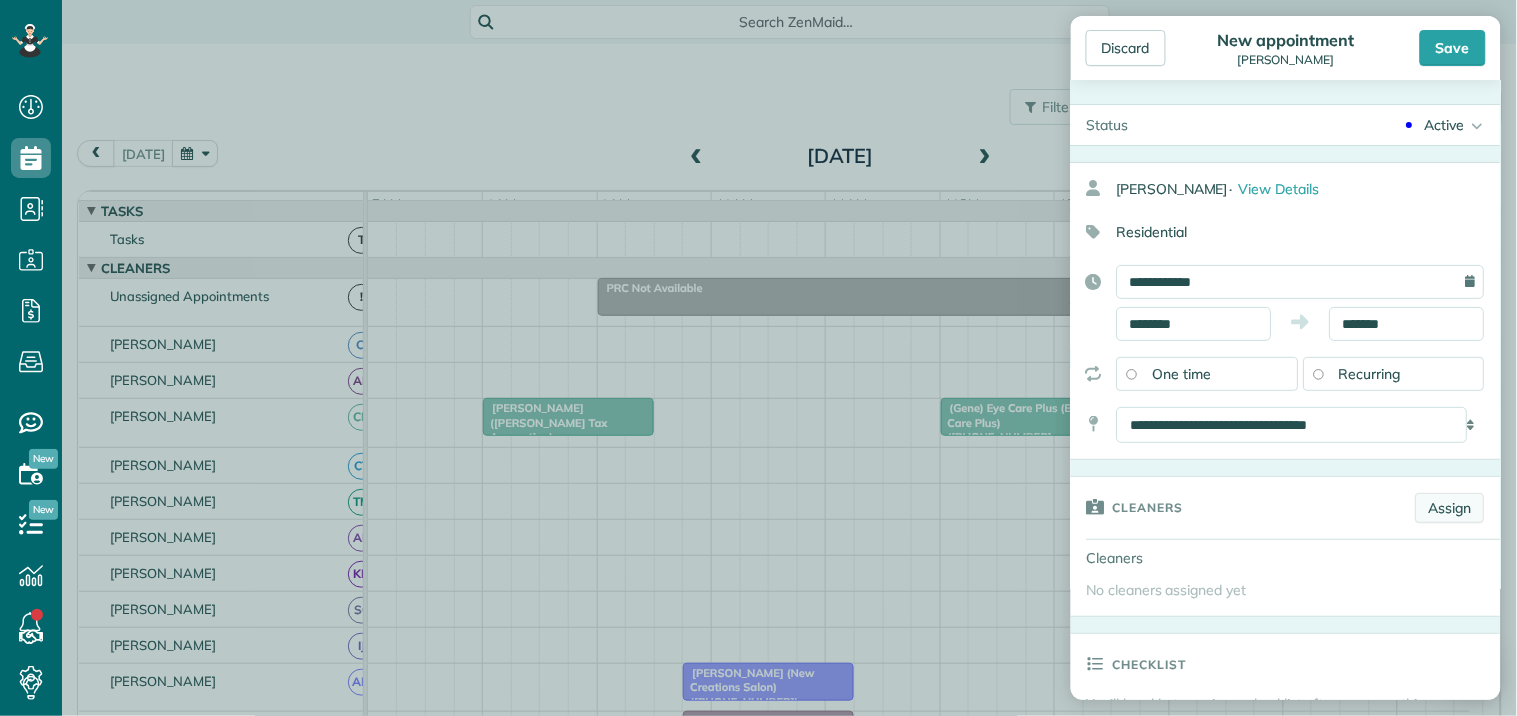 click on "Assign" at bounding box center (1450, 508) 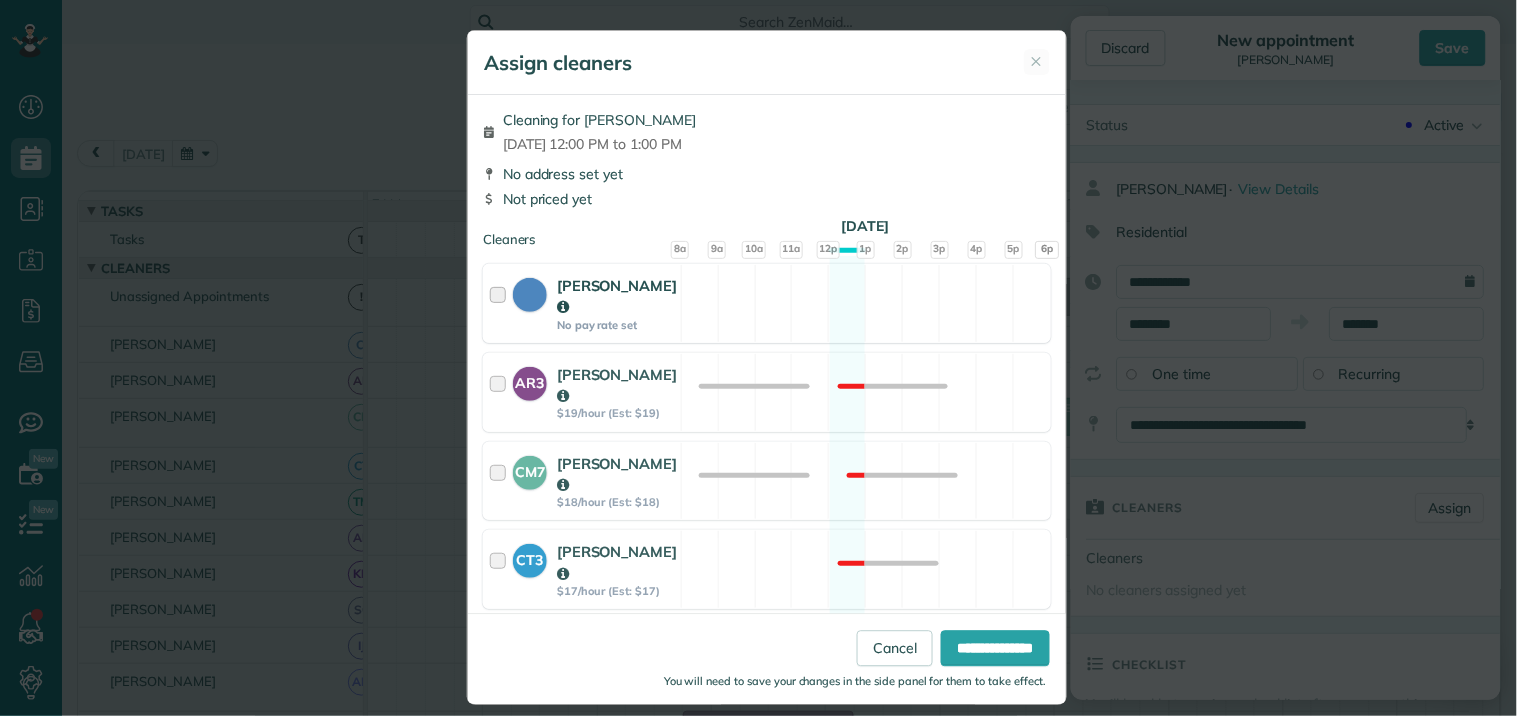 click on "[PERSON_NAME]
No pay rate set
Available" at bounding box center (767, 303) 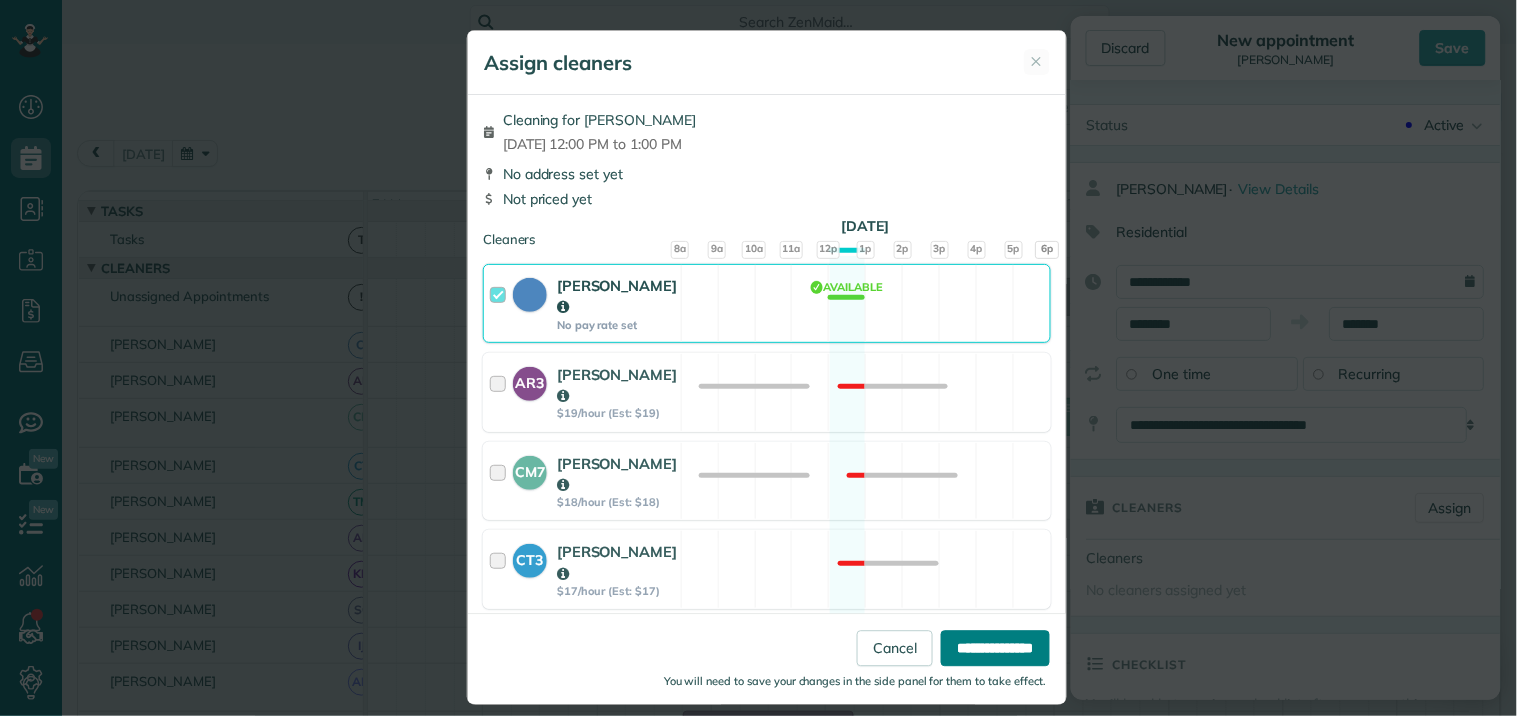 click on "**********" at bounding box center [995, 649] 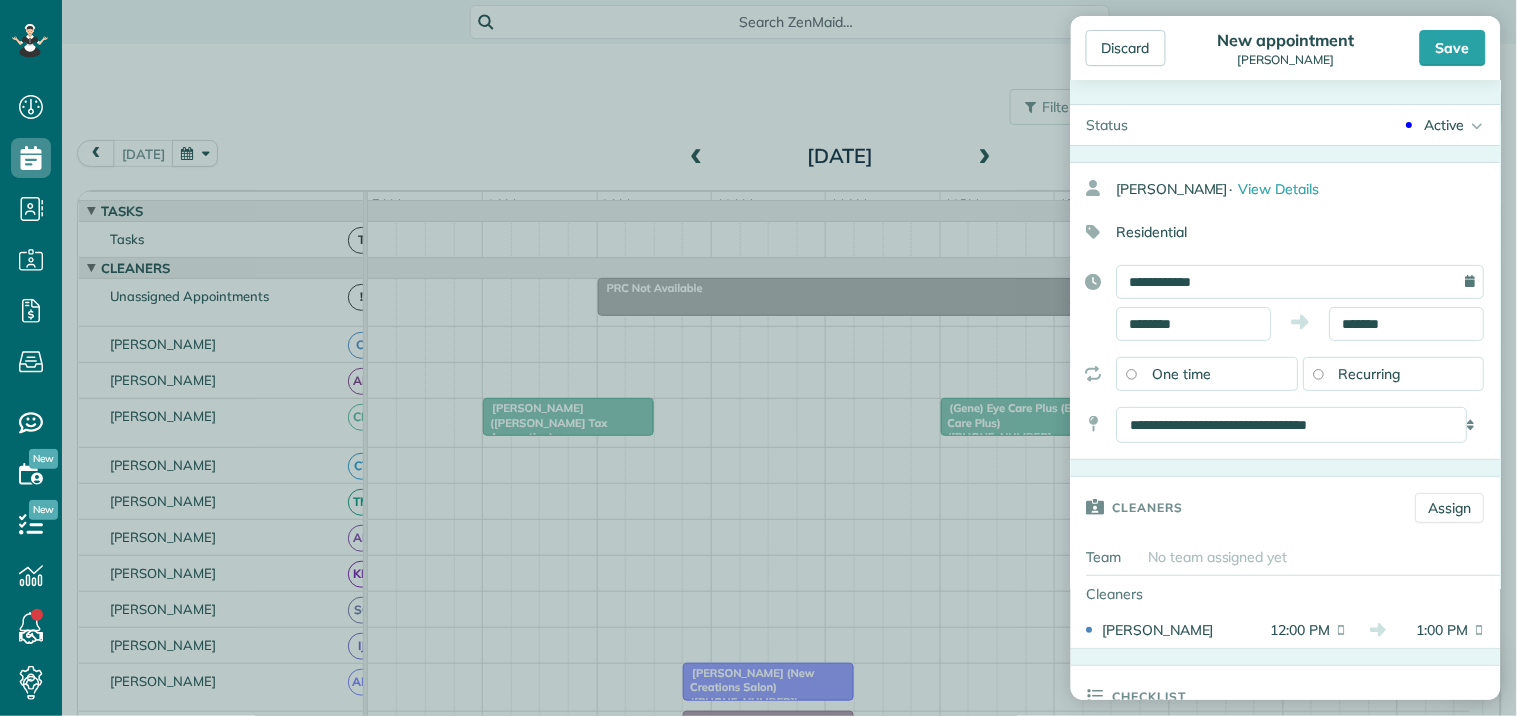 click on "Save" at bounding box center [1453, 48] 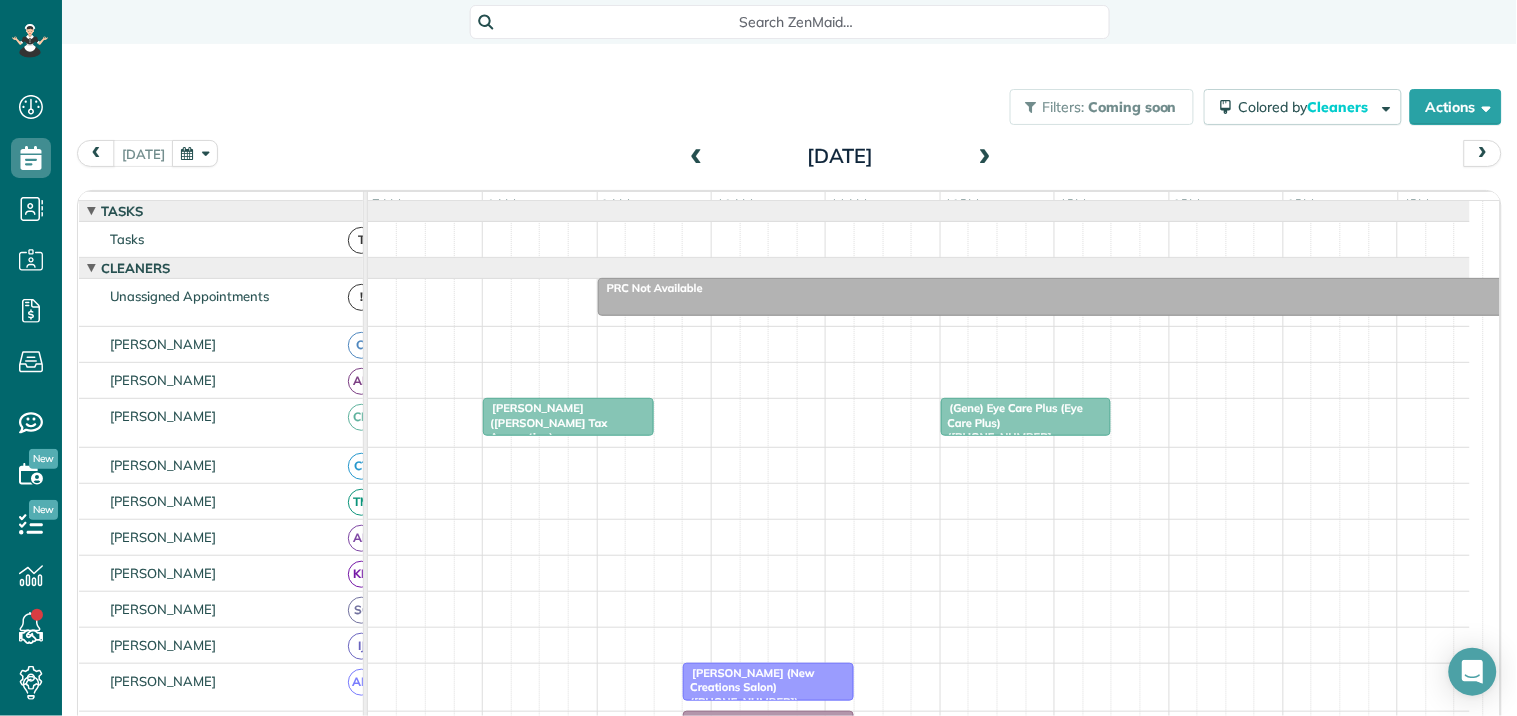 click on "Discard
New appointment
[PERSON_NAME]
Save
Status
Active
Active
Quote
On Call" at bounding box center (758, 358) 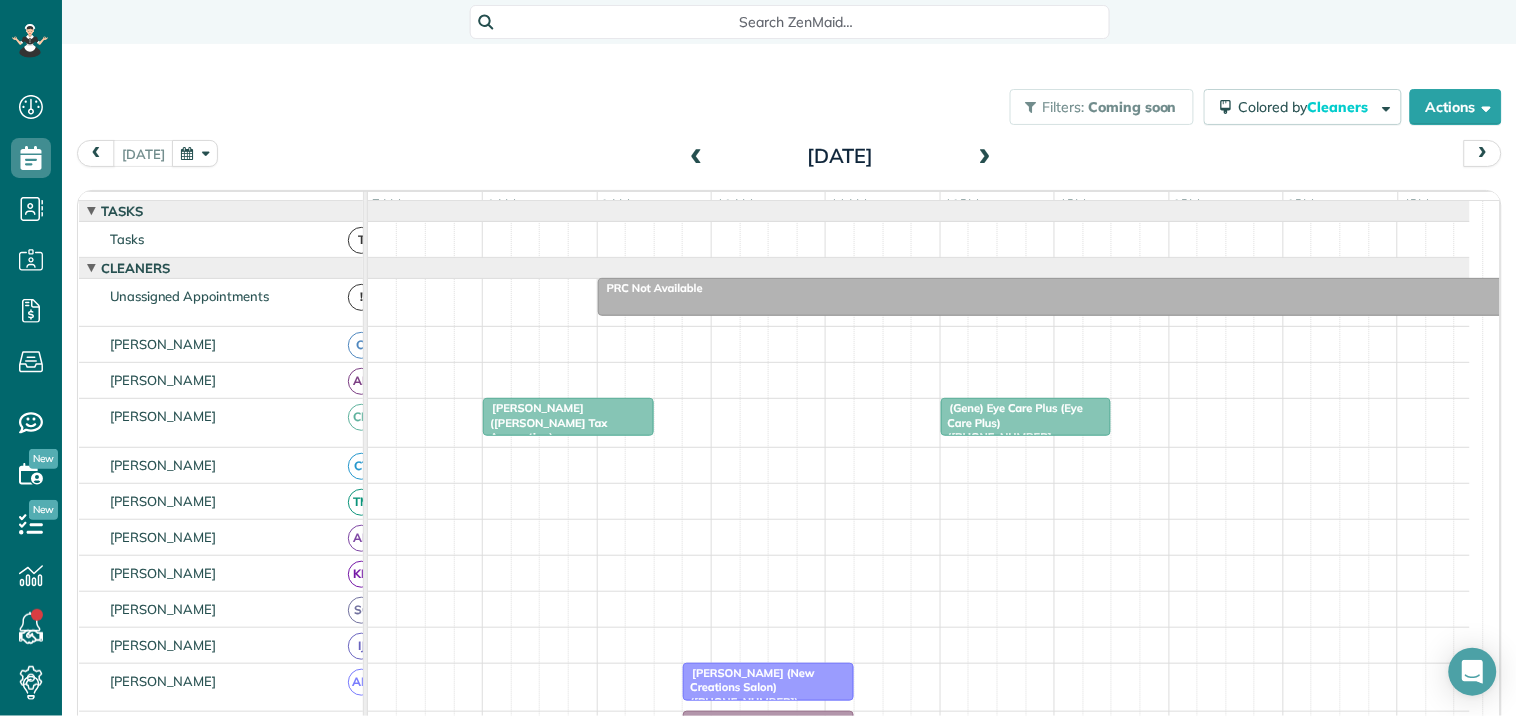 click at bounding box center [985, 157] 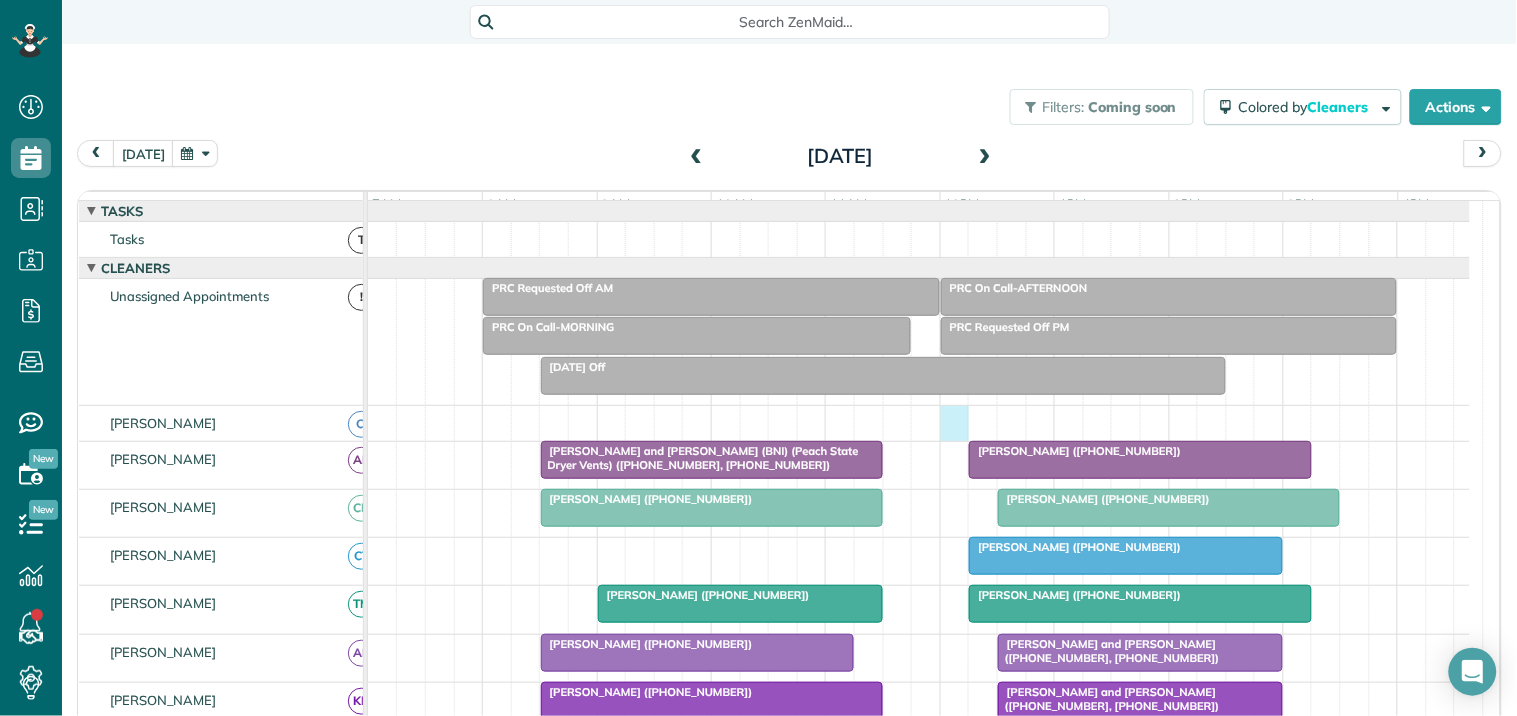 click at bounding box center (919, 423) 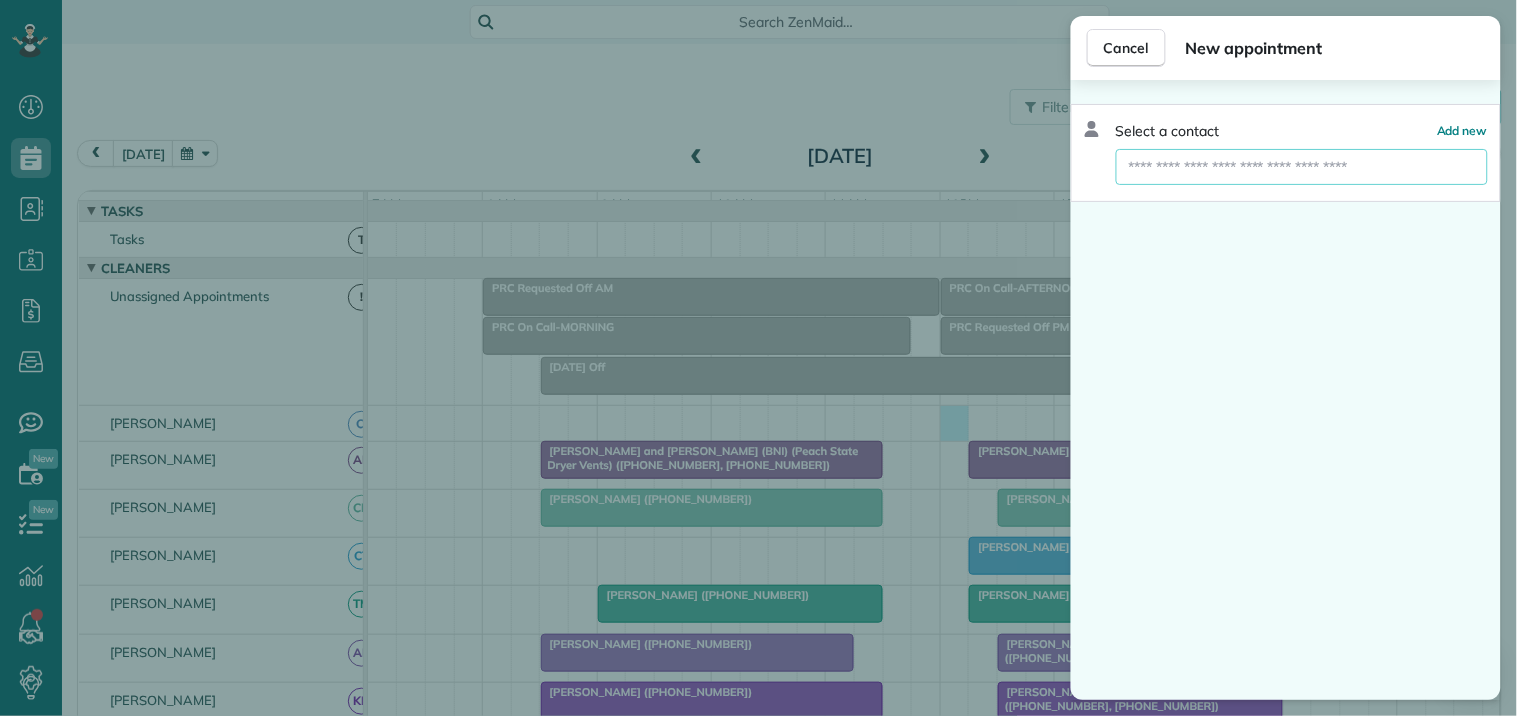 click at bounding box center (1302, 167) 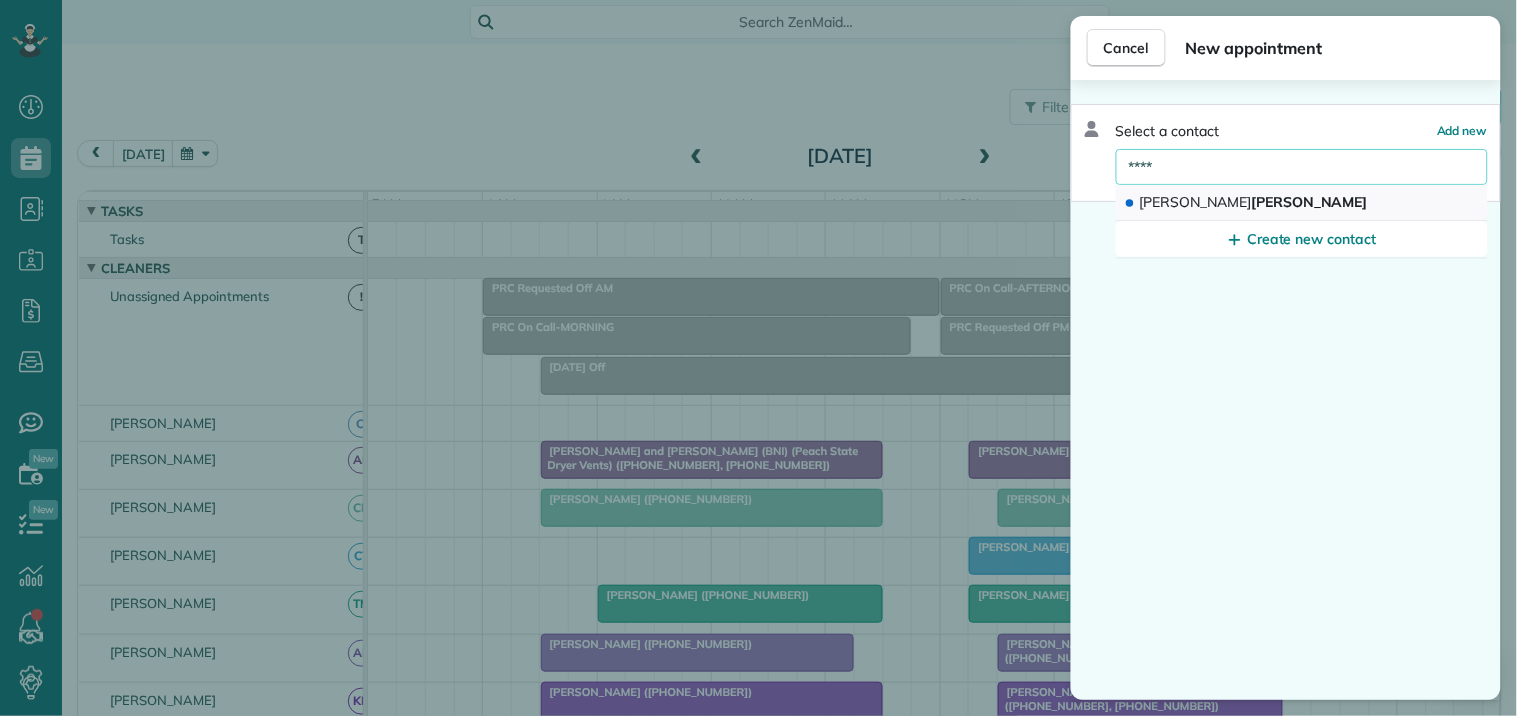 type on "****" 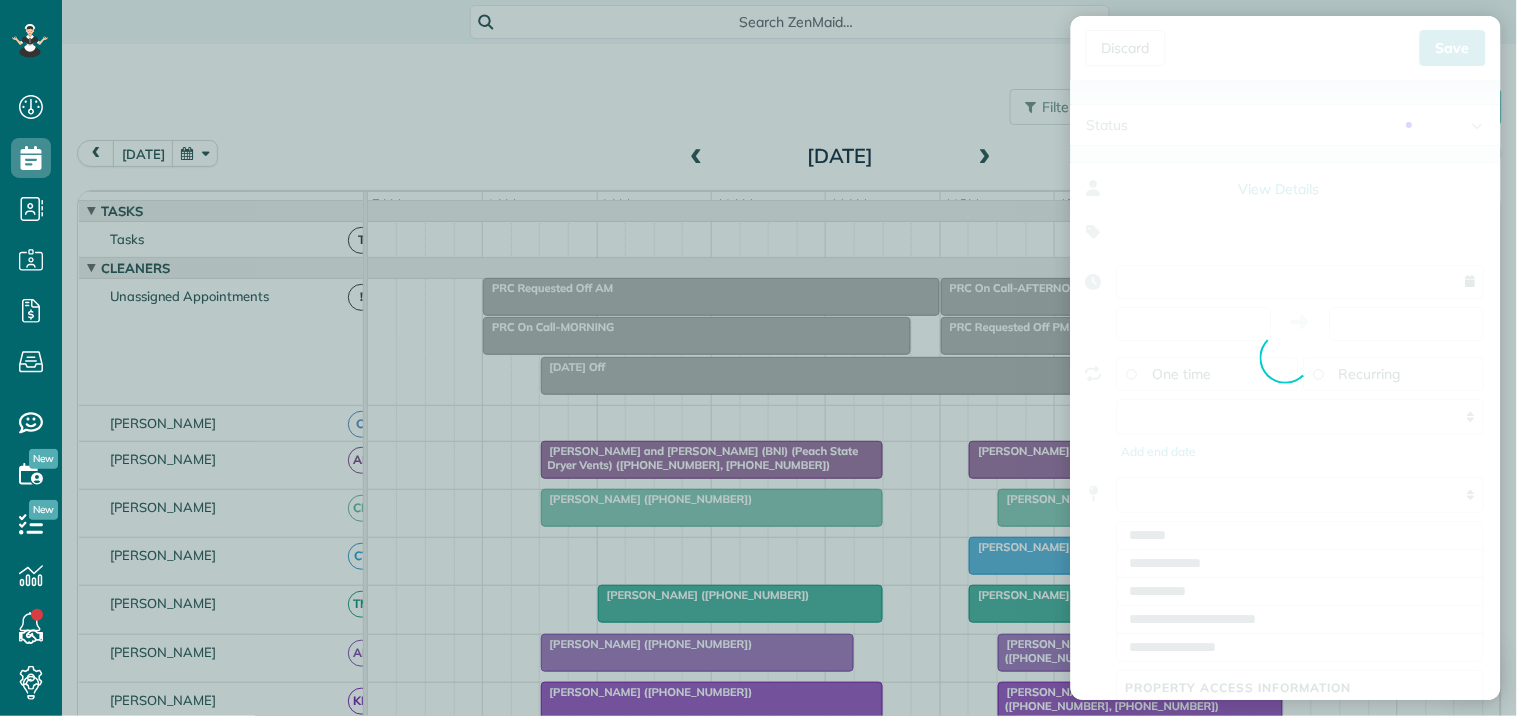 type on "**********" 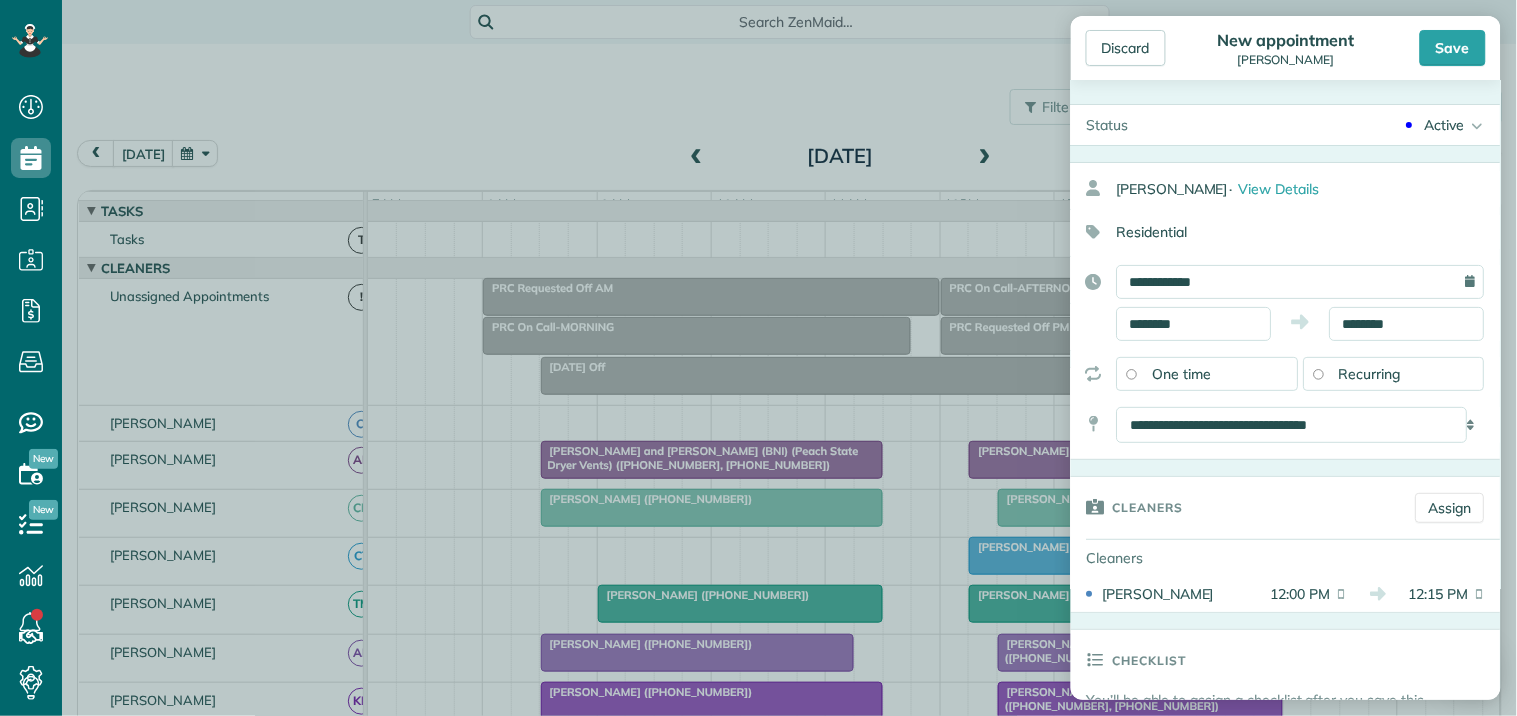 click on "Active" at bounding box center [1445, 125] 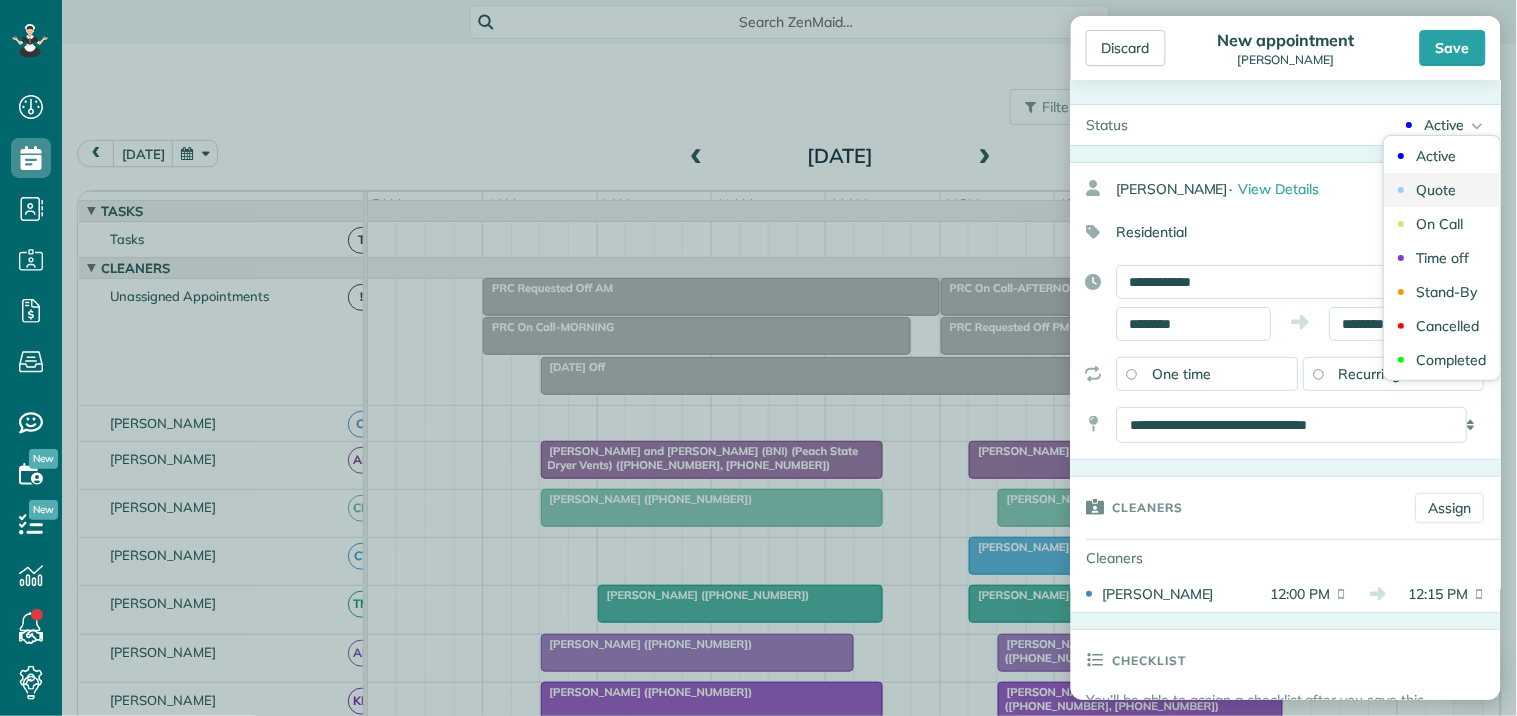 click on "Quote" at bounding box center [1437, 190] 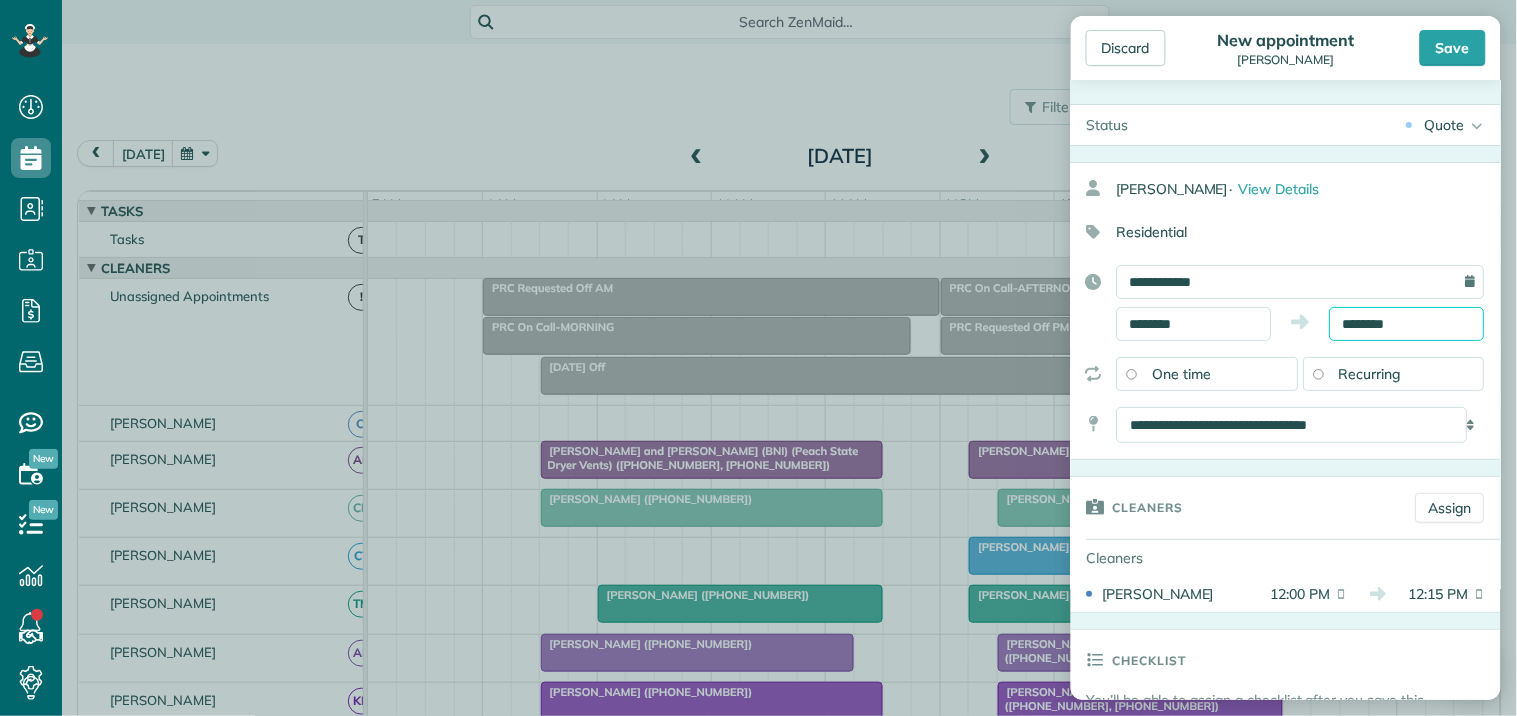 click on "Dashboard
Scheduling
Calendar View
List View
Dispatch View - Weekly scheduling (Beta)" at bounding box center (758, 358) 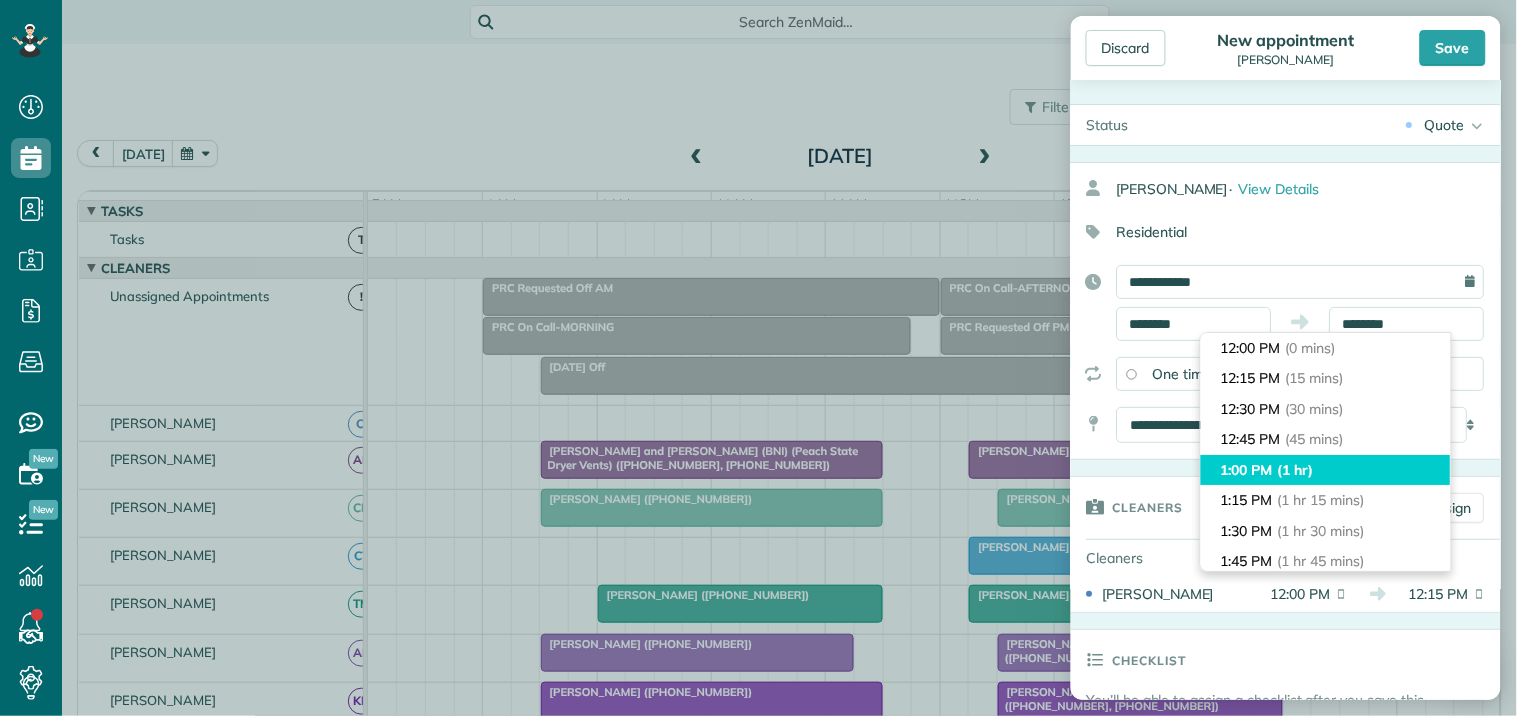 type on "*******" 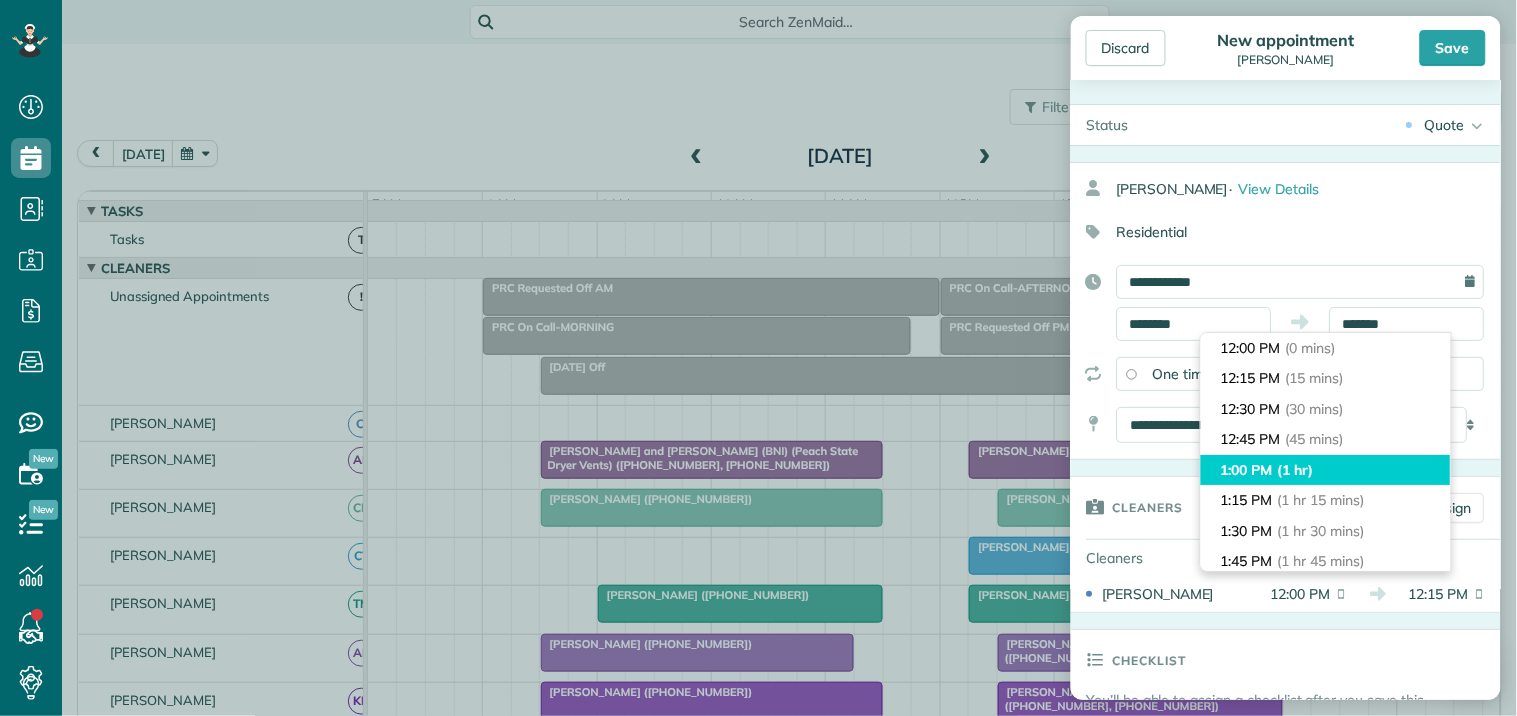 click on "(1 hr)" at bounding box center [1296, 470] 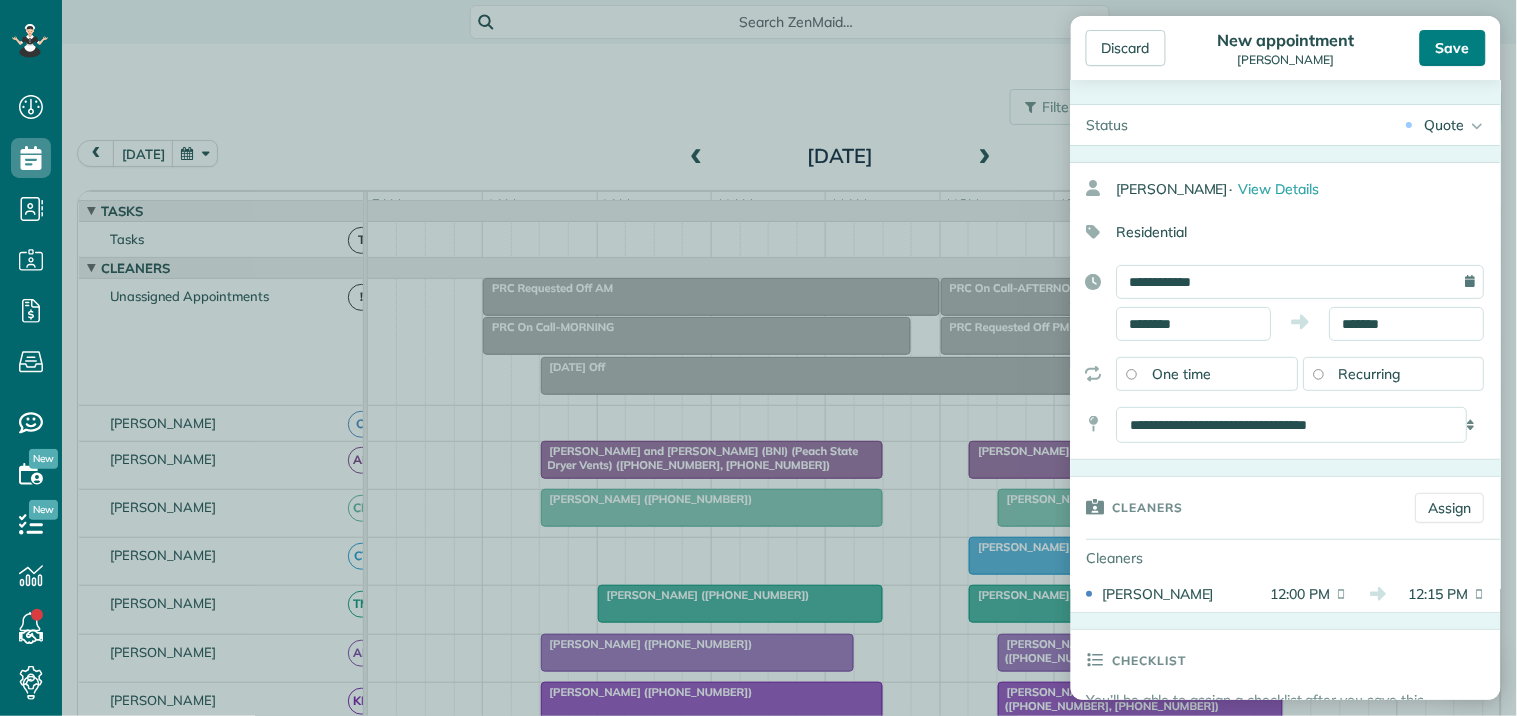 click on "Save" at bounding box center (1453, 48) 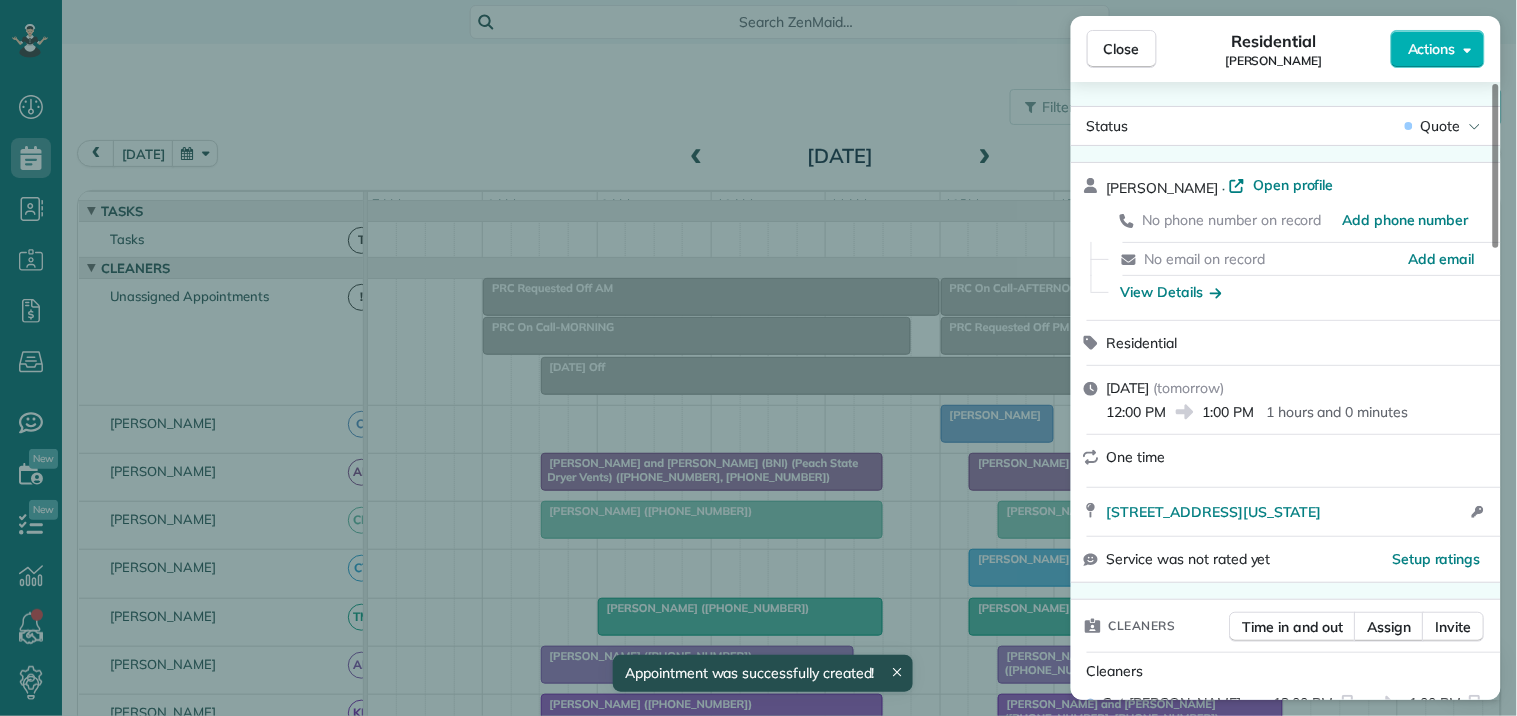 click on "Close" at bounding box center [1122, 49] 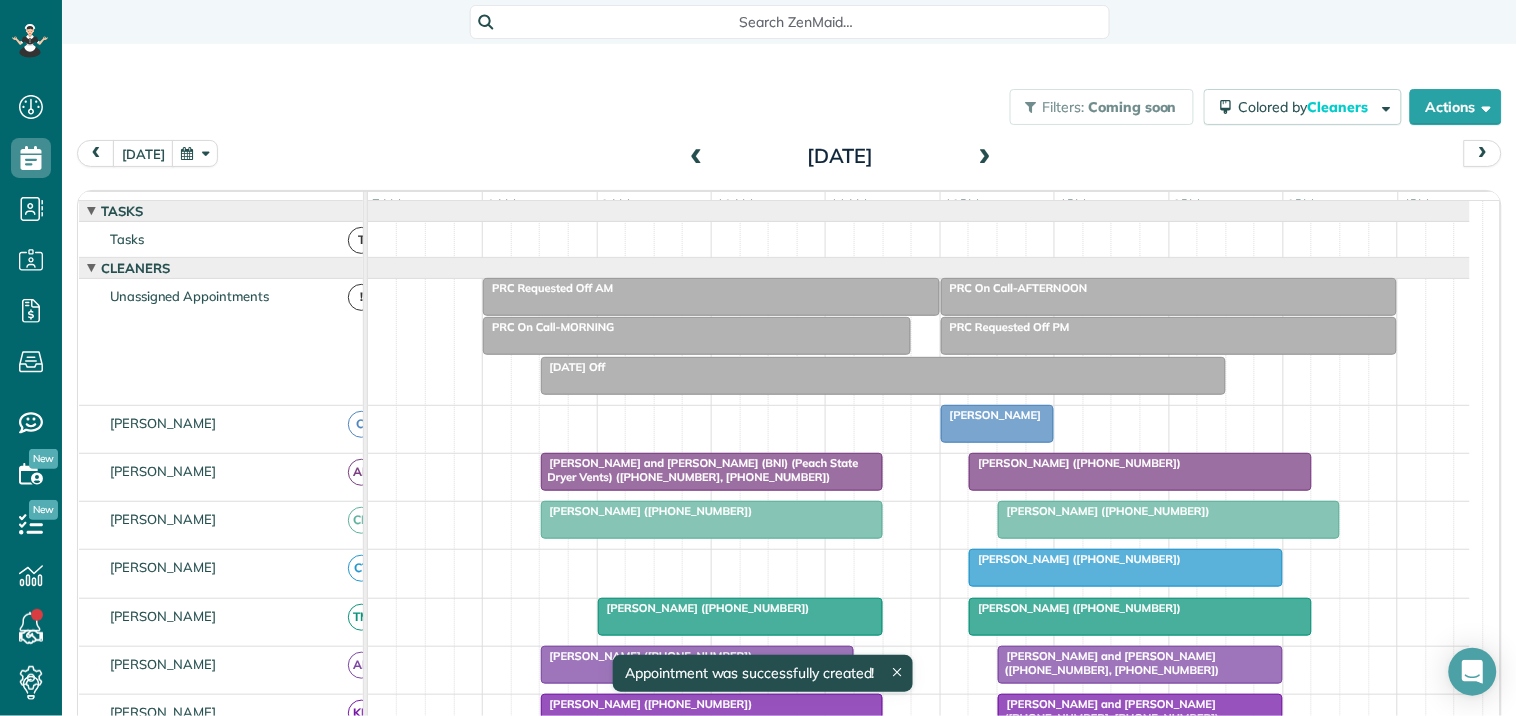 scroll, scrollTop: 177, scrollLeft: 0, axis: vertical 